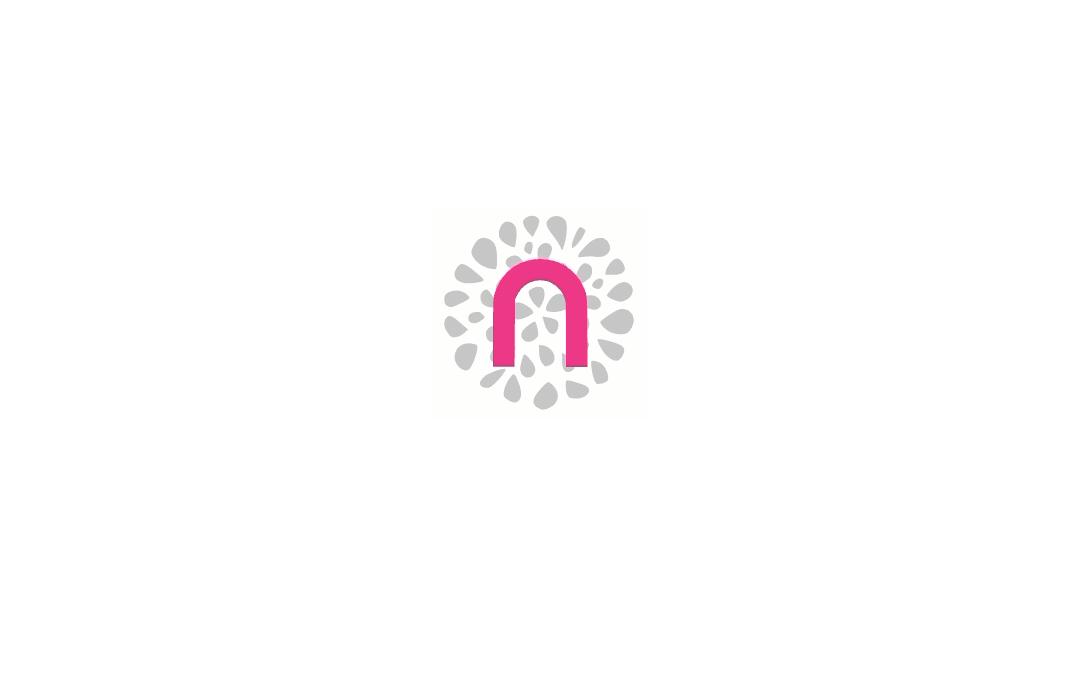 scroll, scrollTop: 0, scrollLeft: 0, axis: both 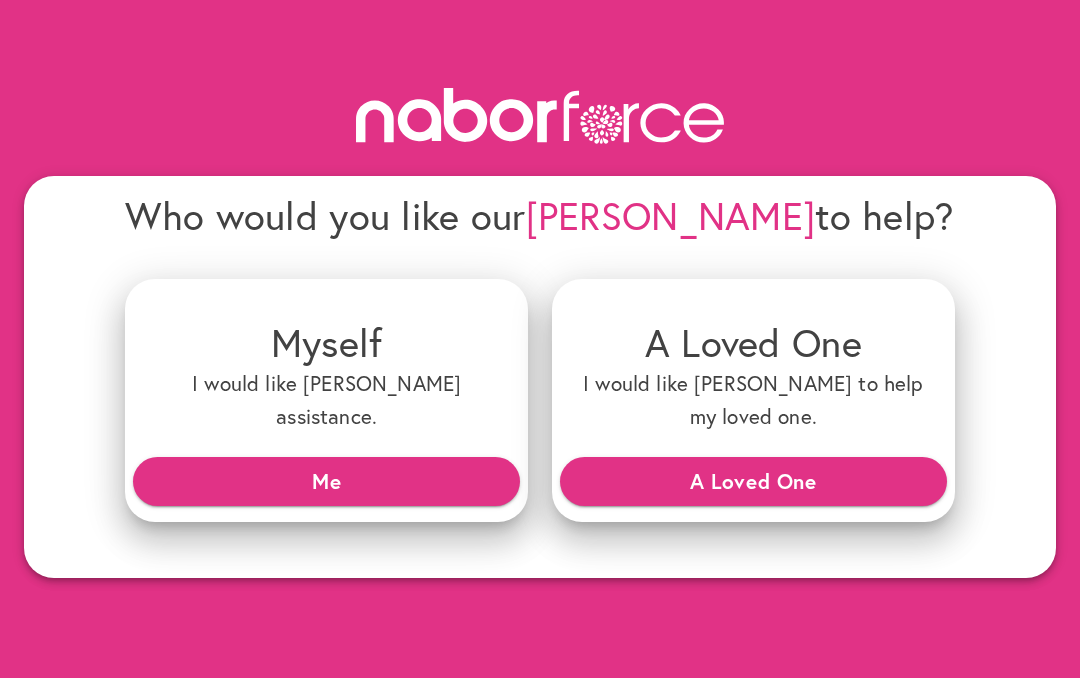 click on "Me" at bounding box center (326, 481) 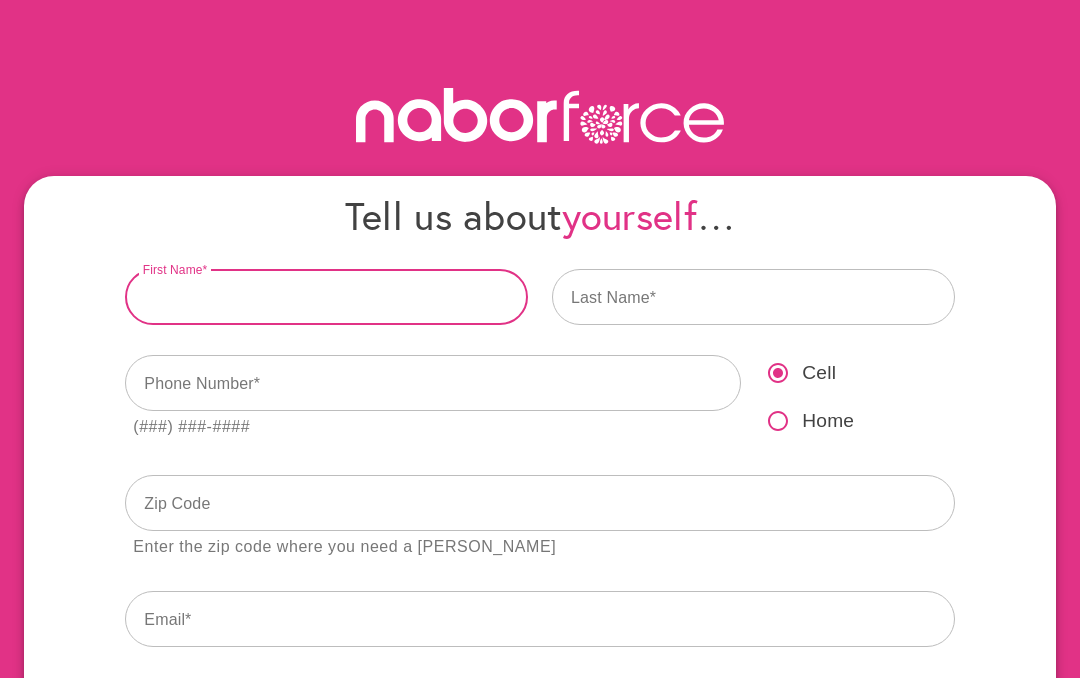 click at bounding box center [326, 297] 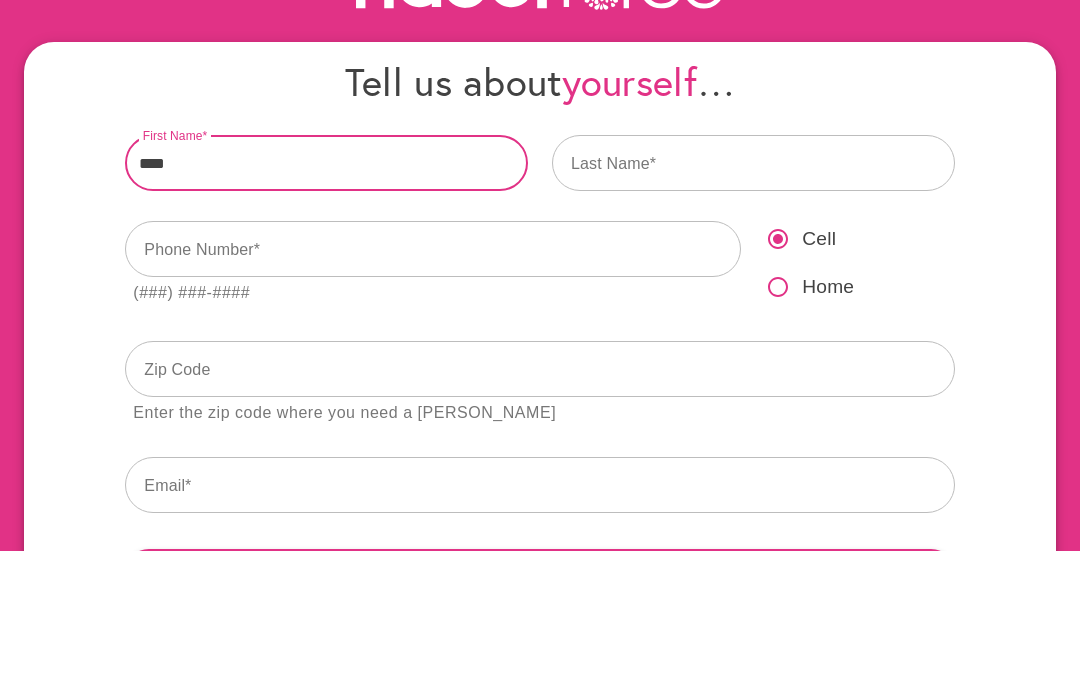 type on "****" 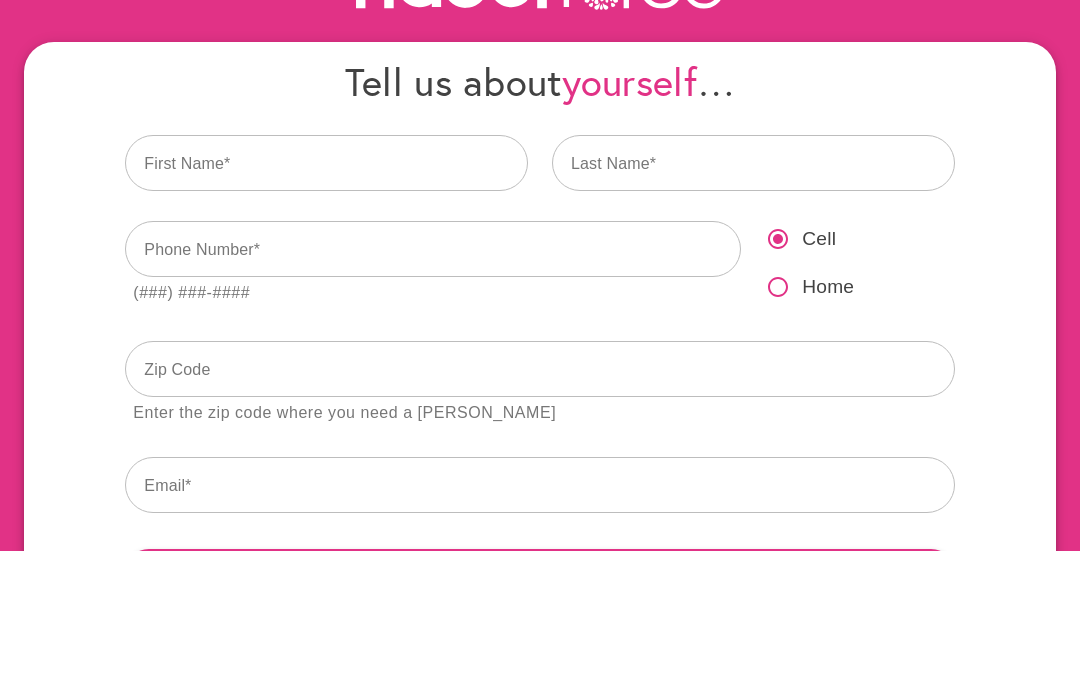 click at bounding box center [753, 297] 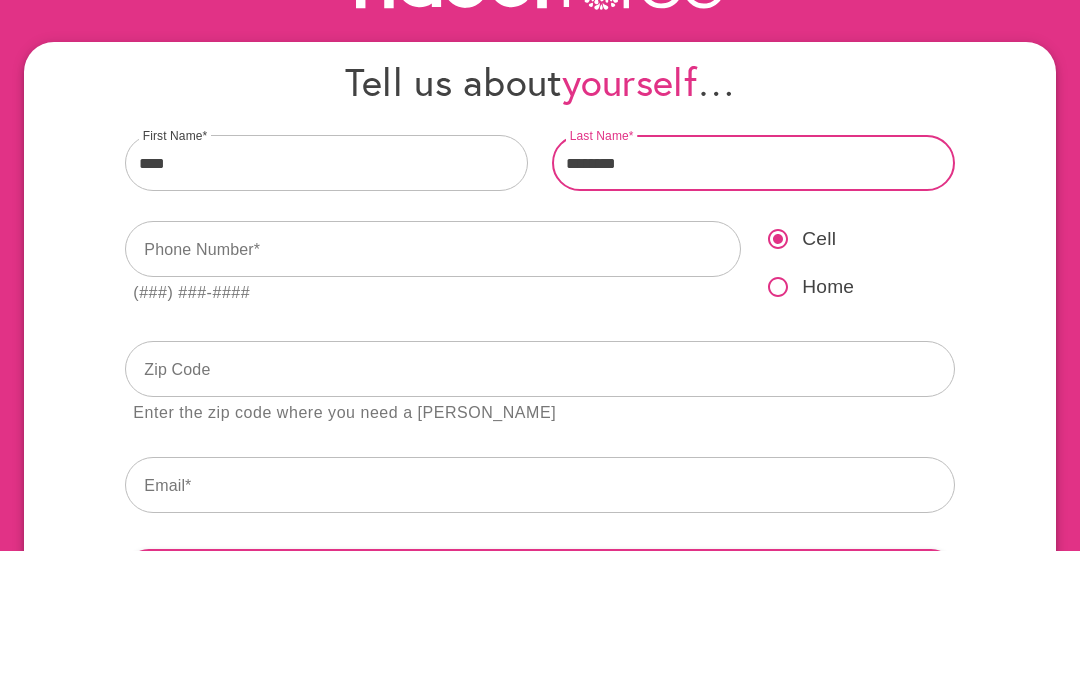 type on "********" 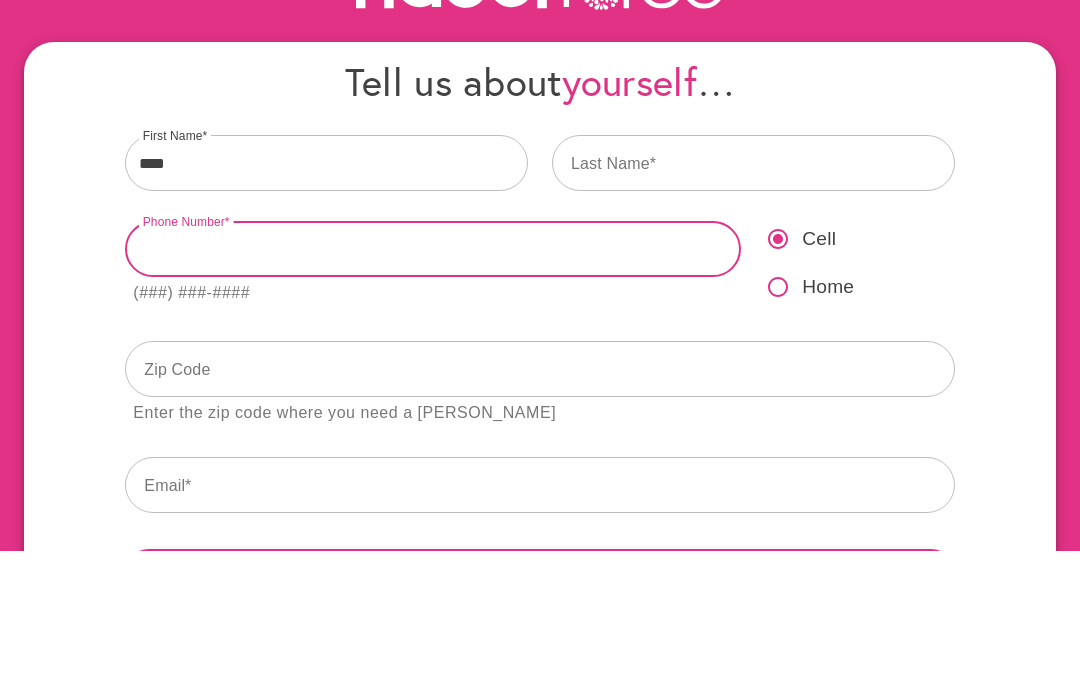 click at bounding box center [433, 383] 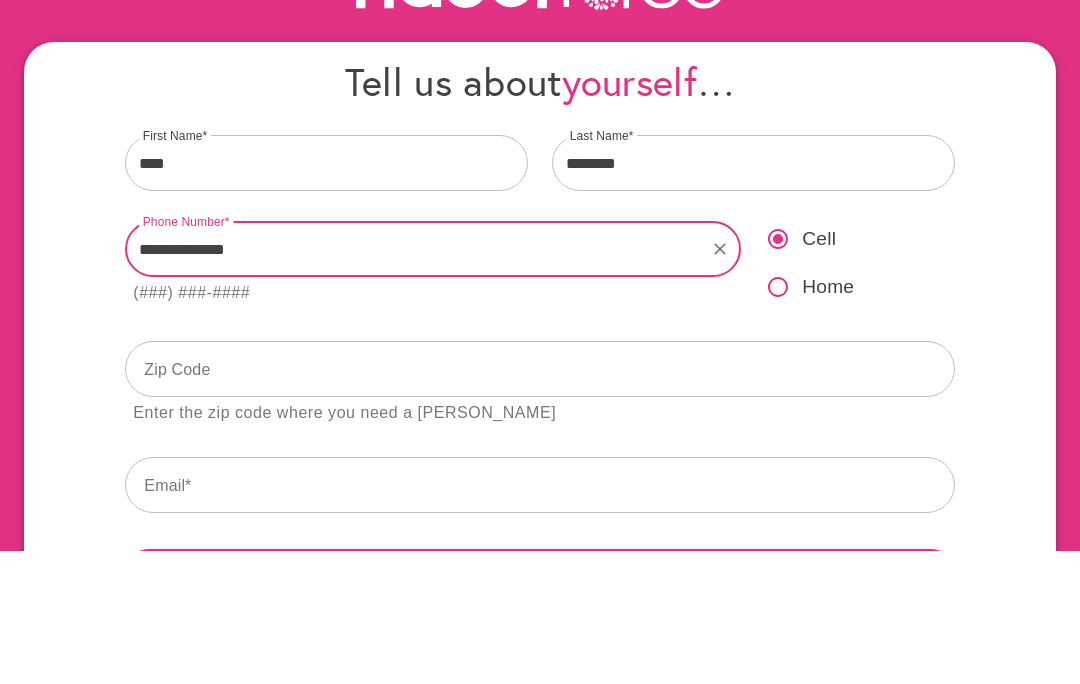 type on "**********" 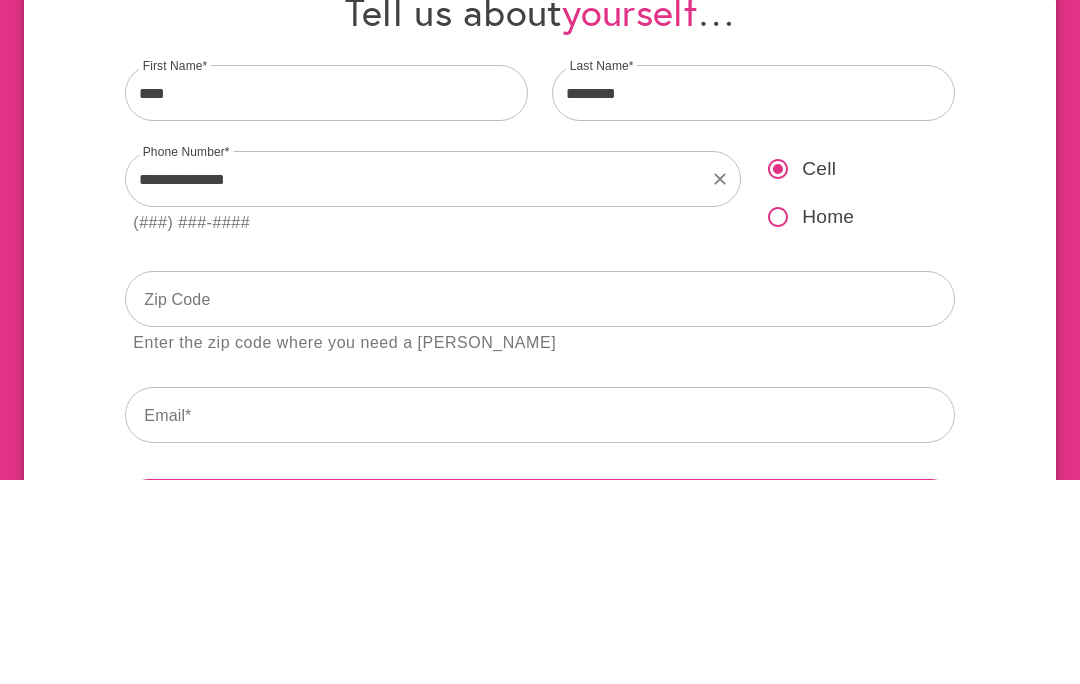 click on "**********" at bounding box center (433, 397) 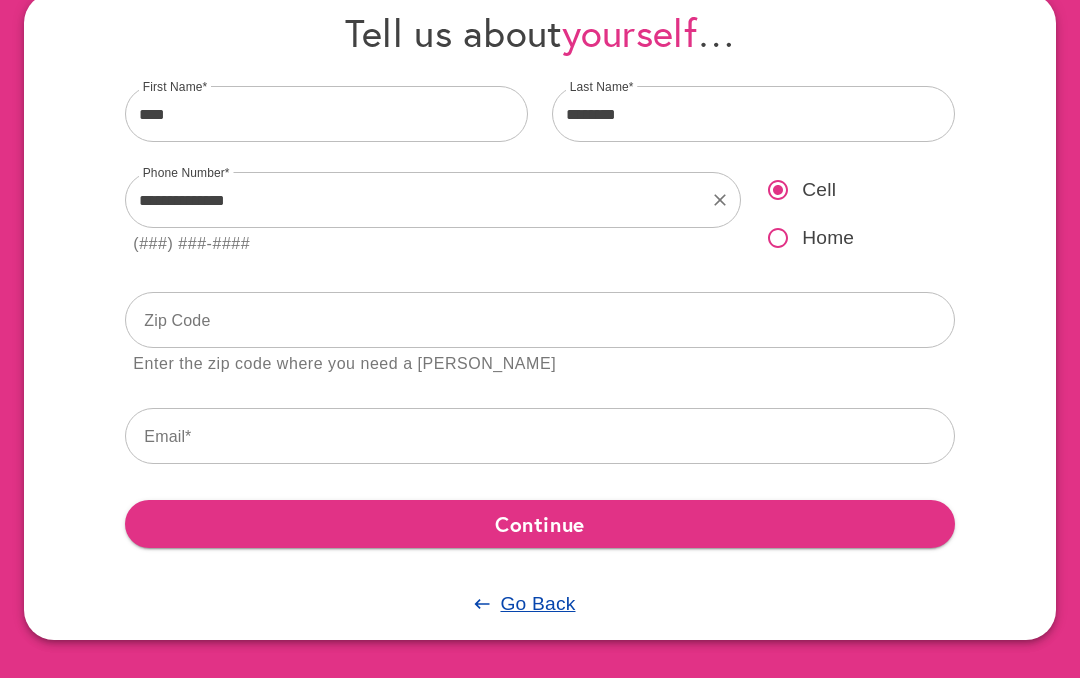 scroll, scrollTop: 181, scrollLeft: 0, axis: vertical 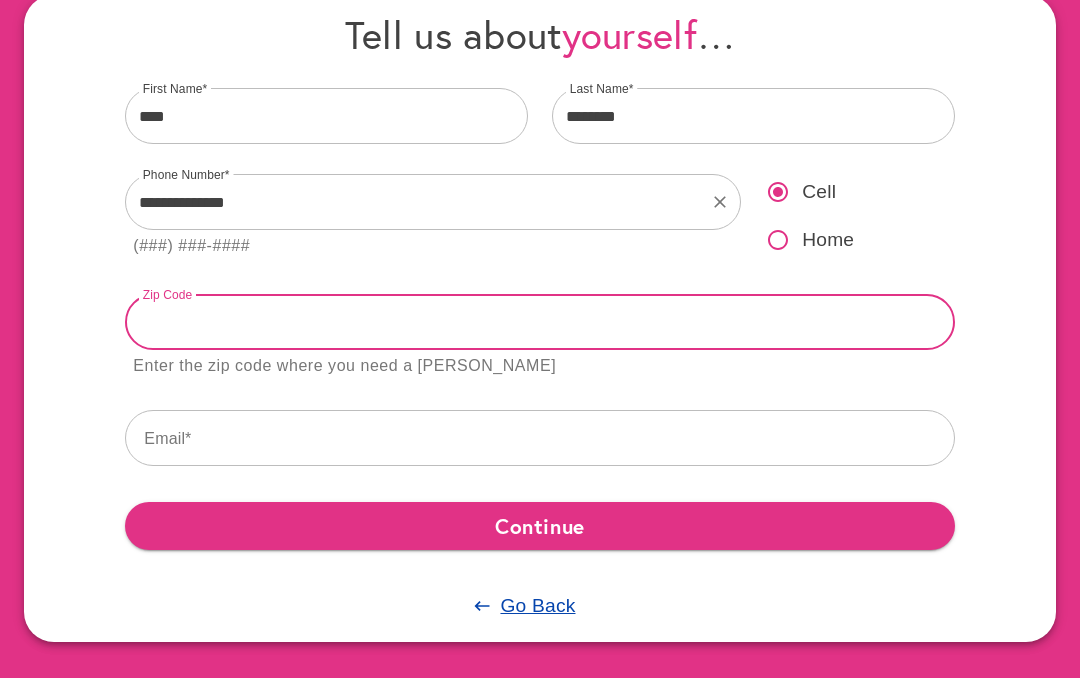 click at bounding box center (539, 322) 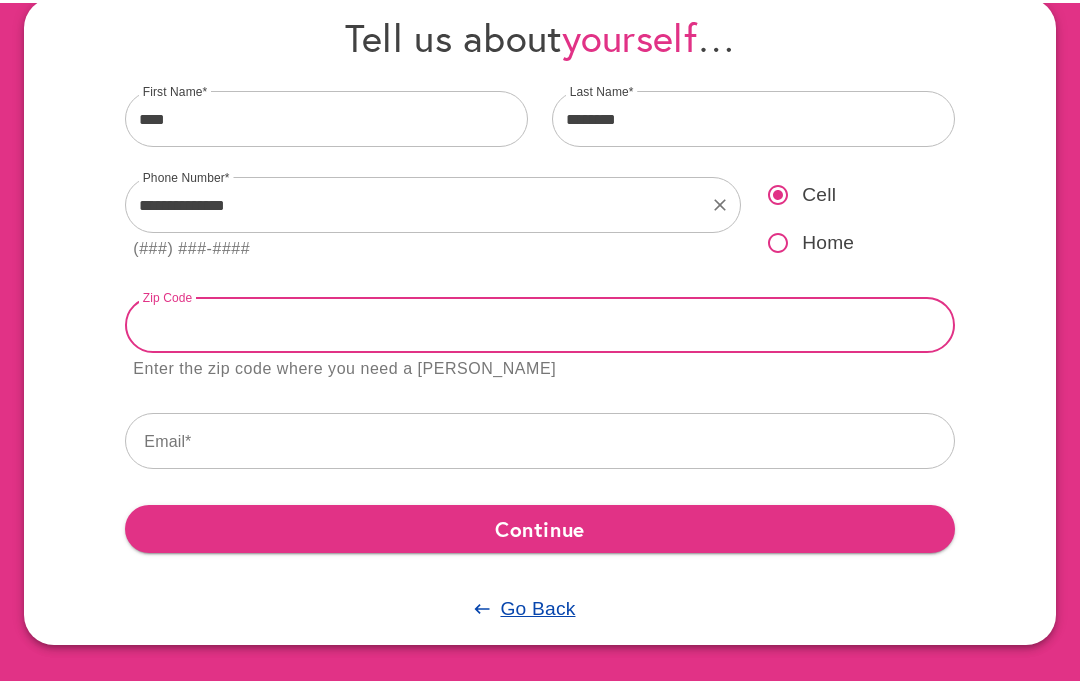 scroll, scrollTop: 177, scrollLeft: 0, axis: vertical 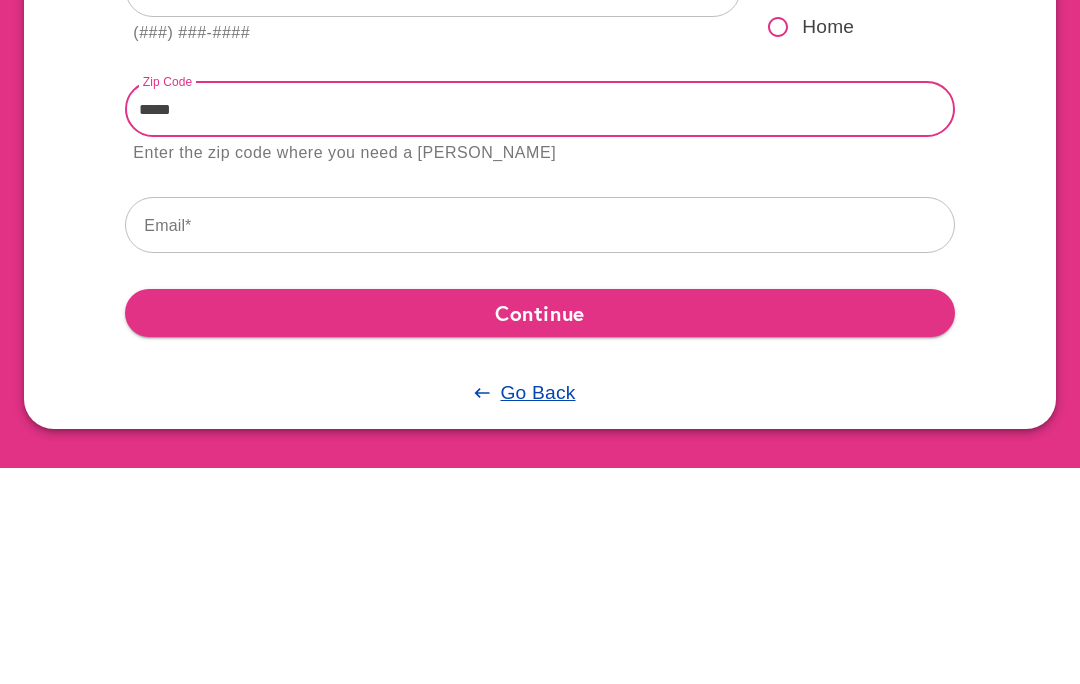 type on "*****" 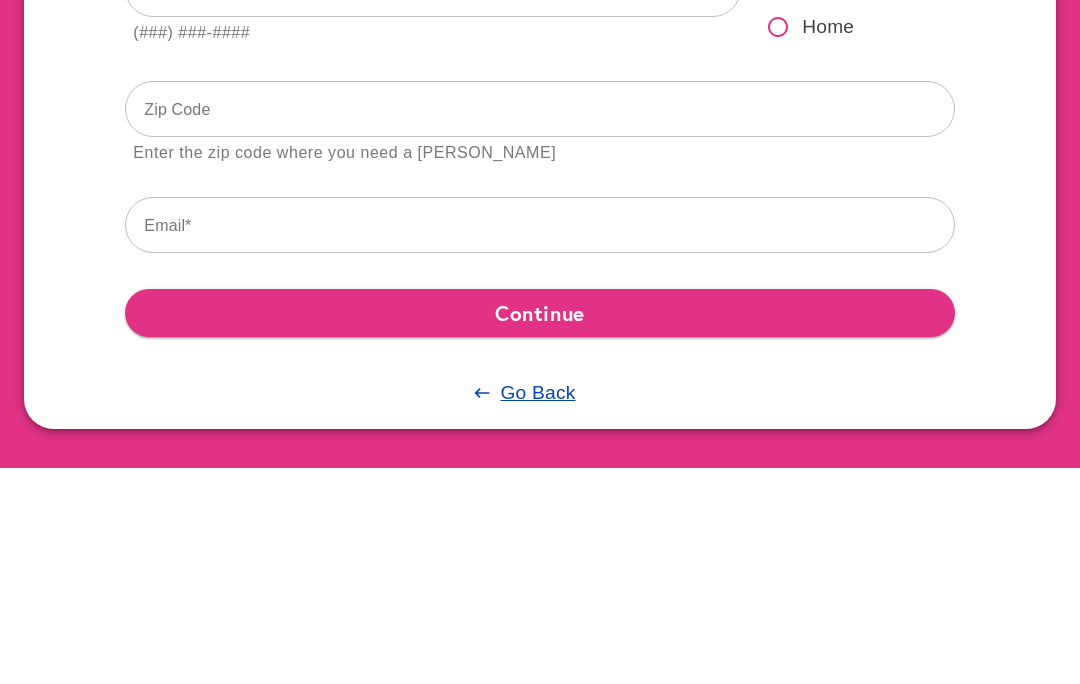 click at bounding box center [539, 442] 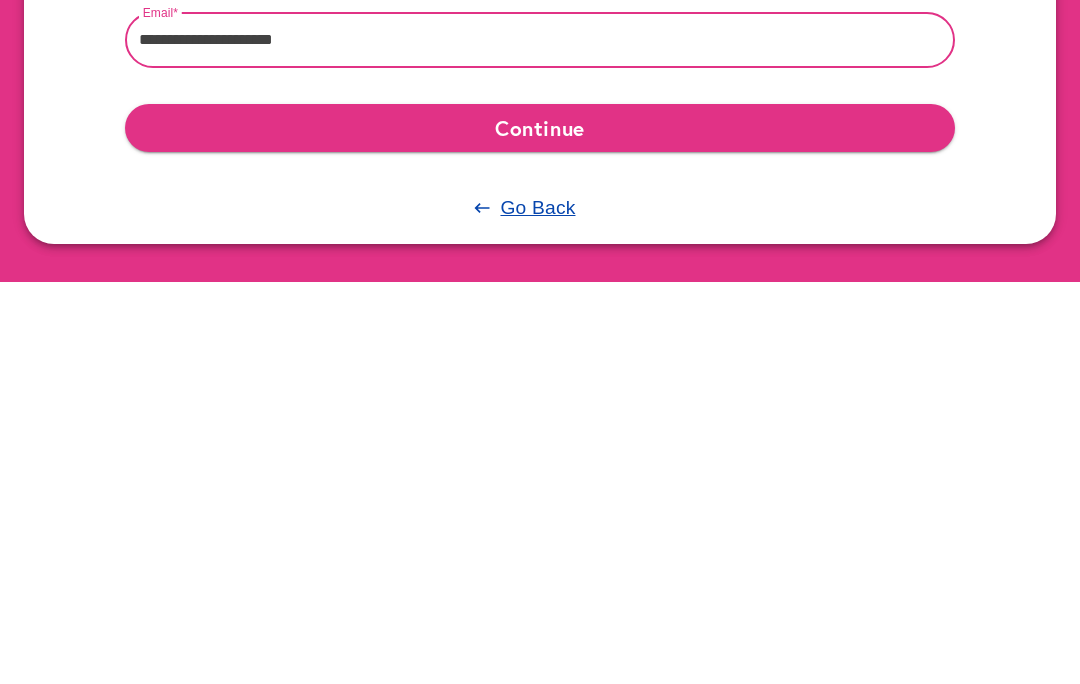 type on "**********" 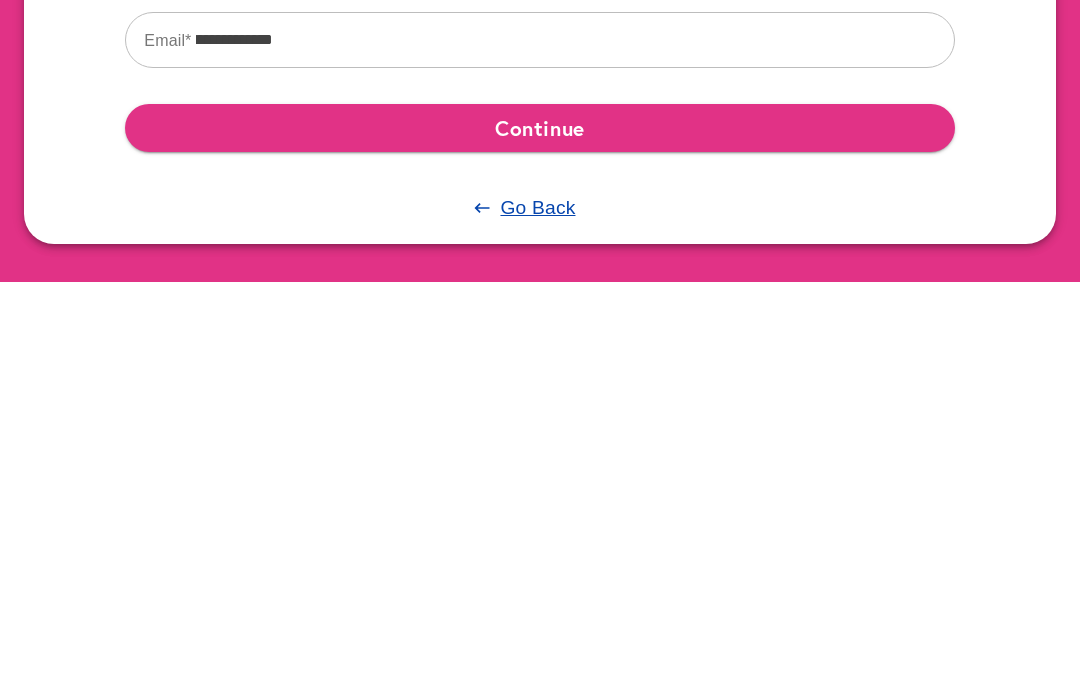click on "Continue" at bounding box center [539, 530] 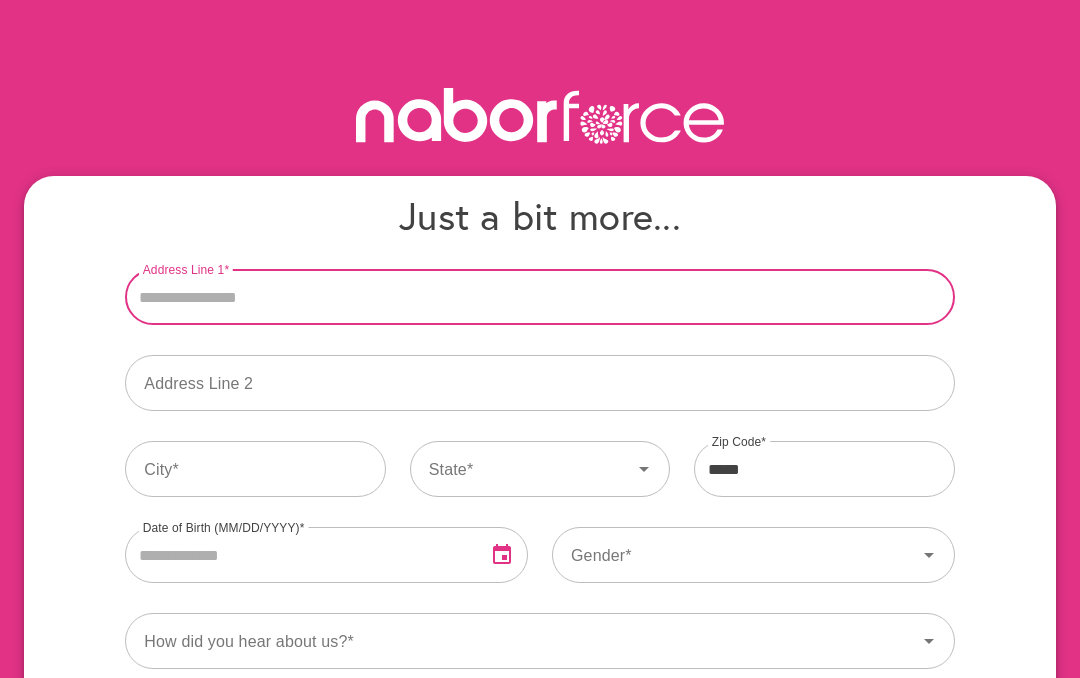 click on "Address Line 1" at bounding box center [539, 297] 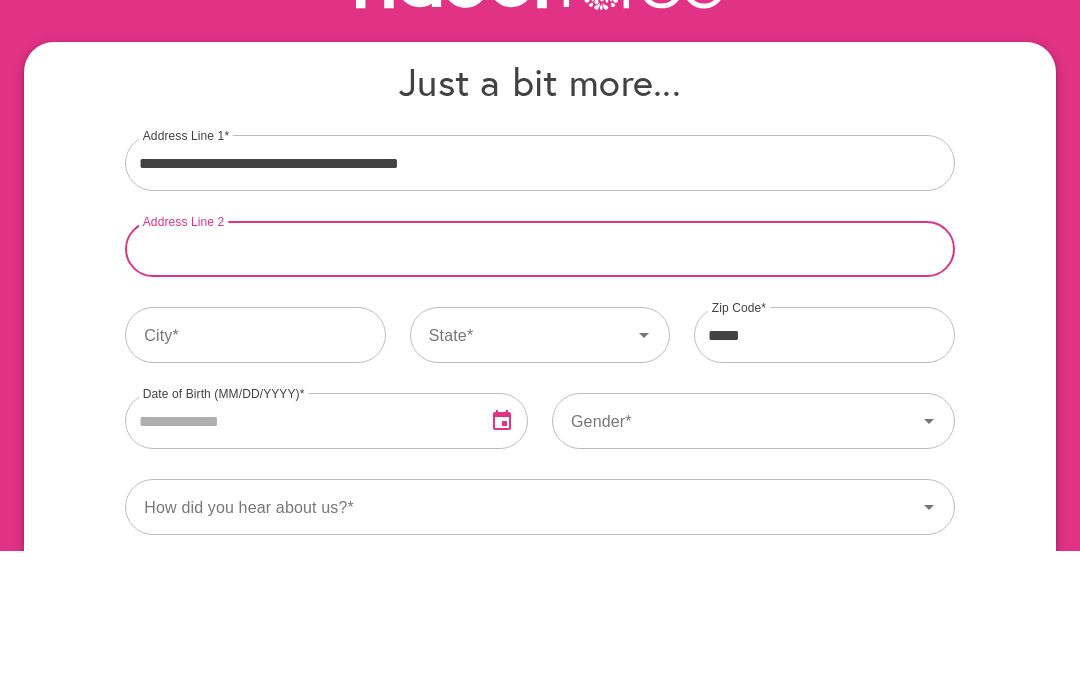 type on "**********" 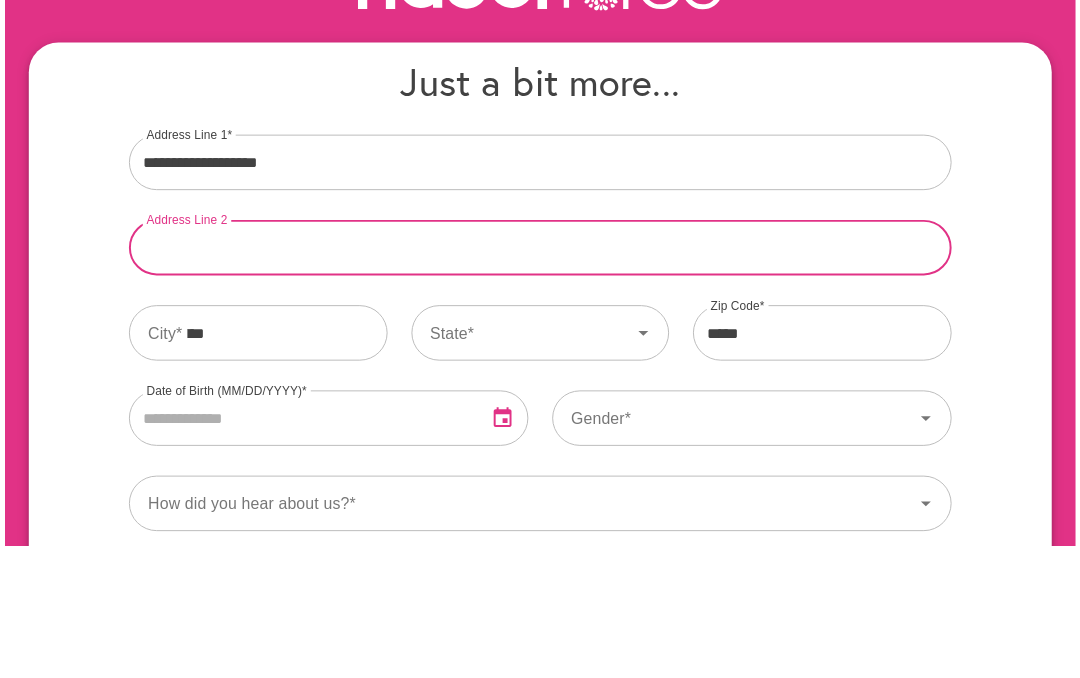 scroll, scrollTop: 134, scrollLeft: 0, axis: vertical 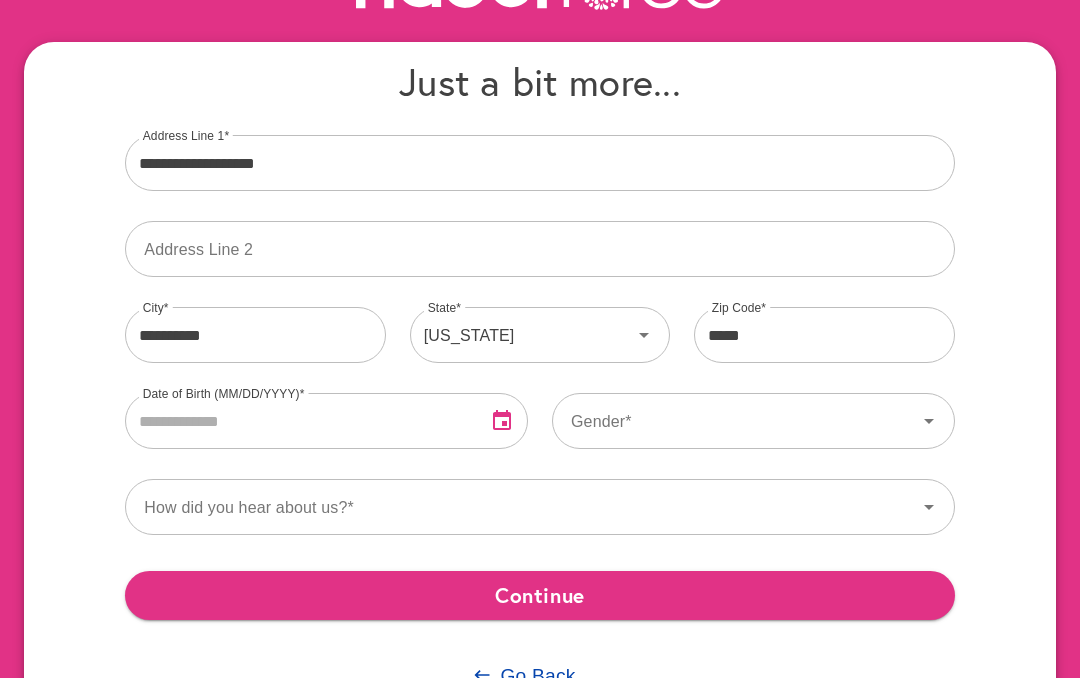 click at bounding box center (297, 421) 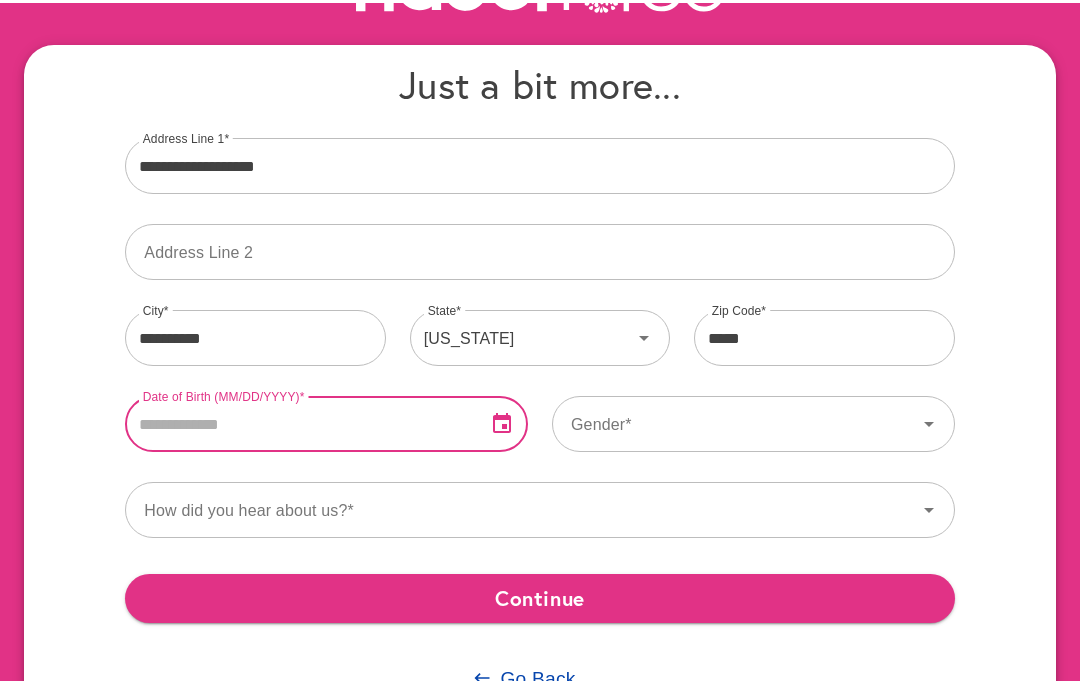 scroll, scrollTop: 133, scrollLeft: 0, axis: vertical 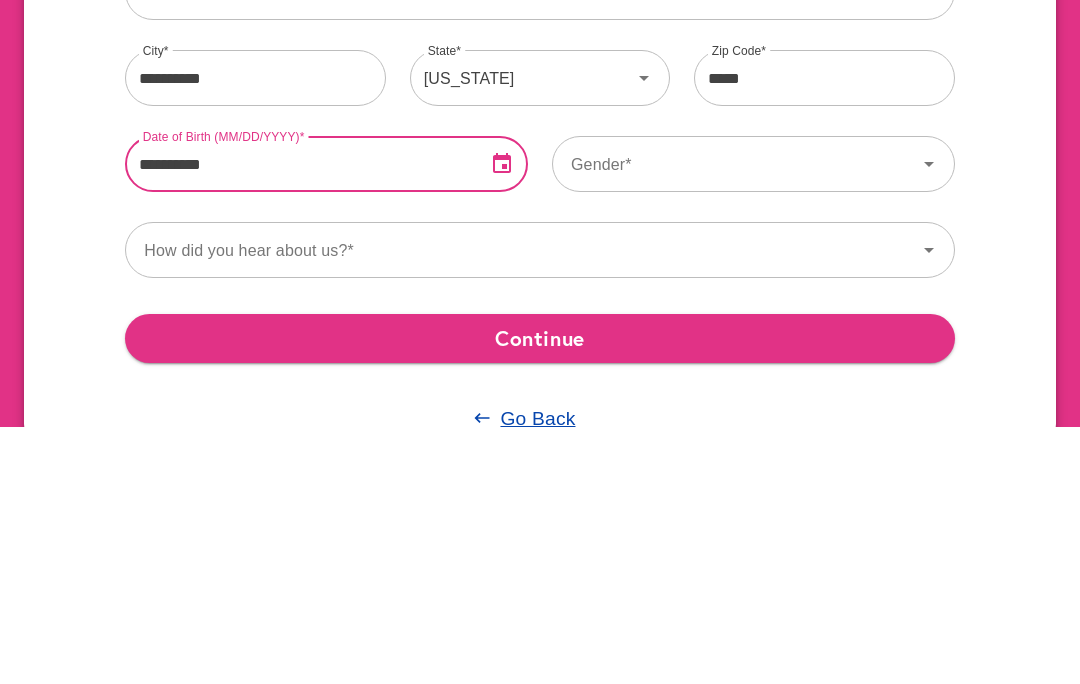 type on "**********" 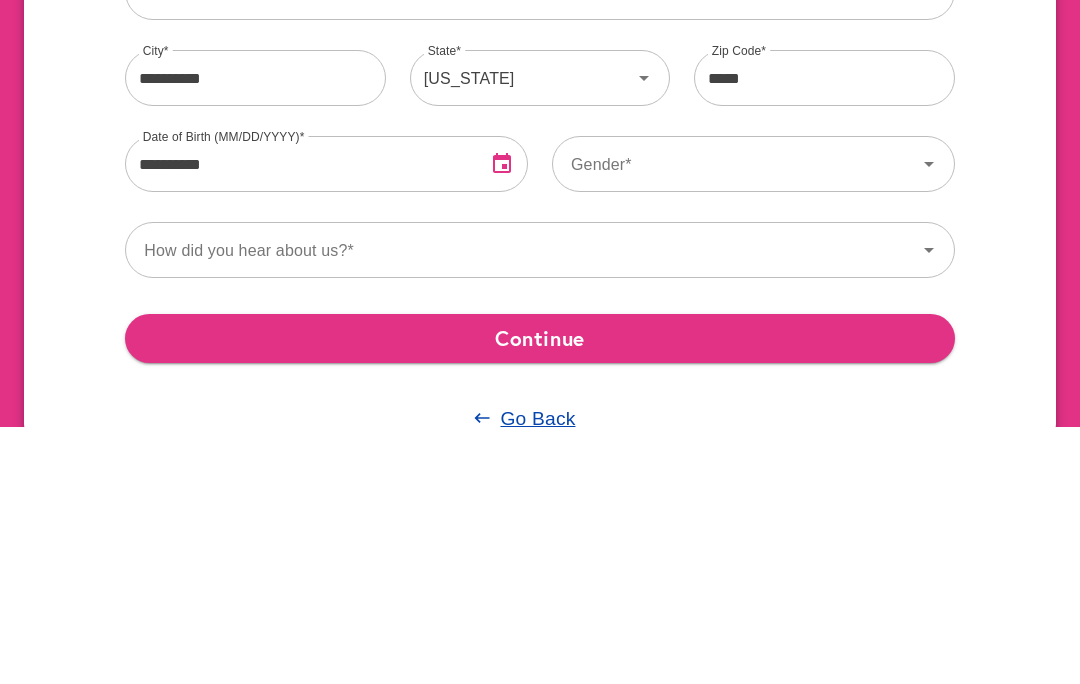 click on "Gender" at bounding box center (734, 422) 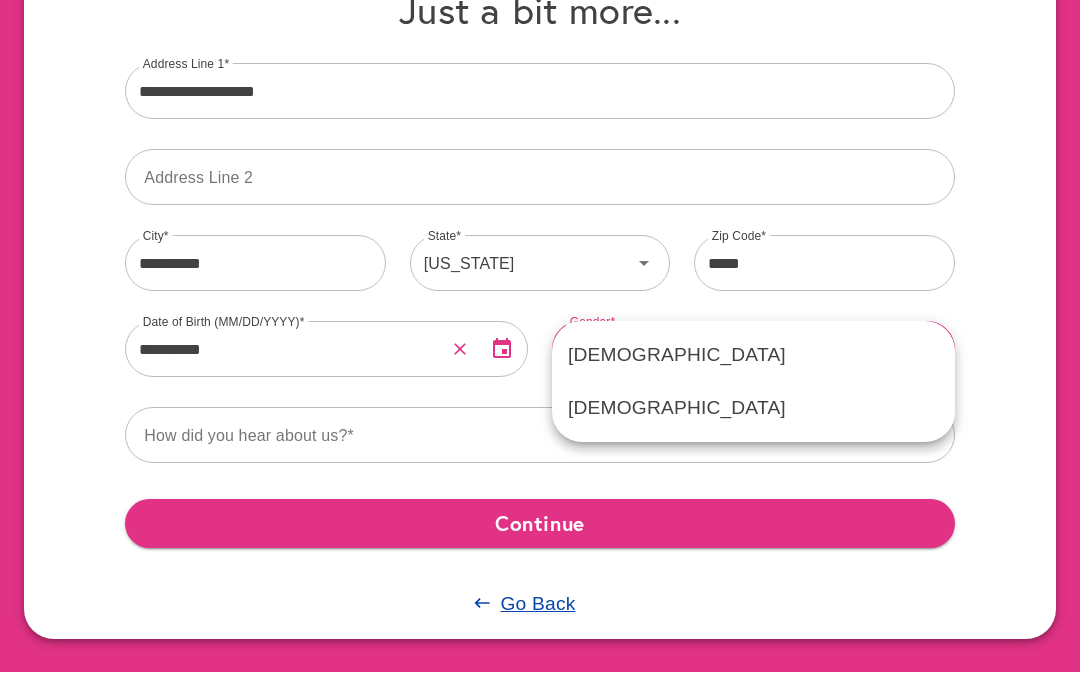 scroll, scrollTop: 206, scrollLeft: 0, axis: vertical 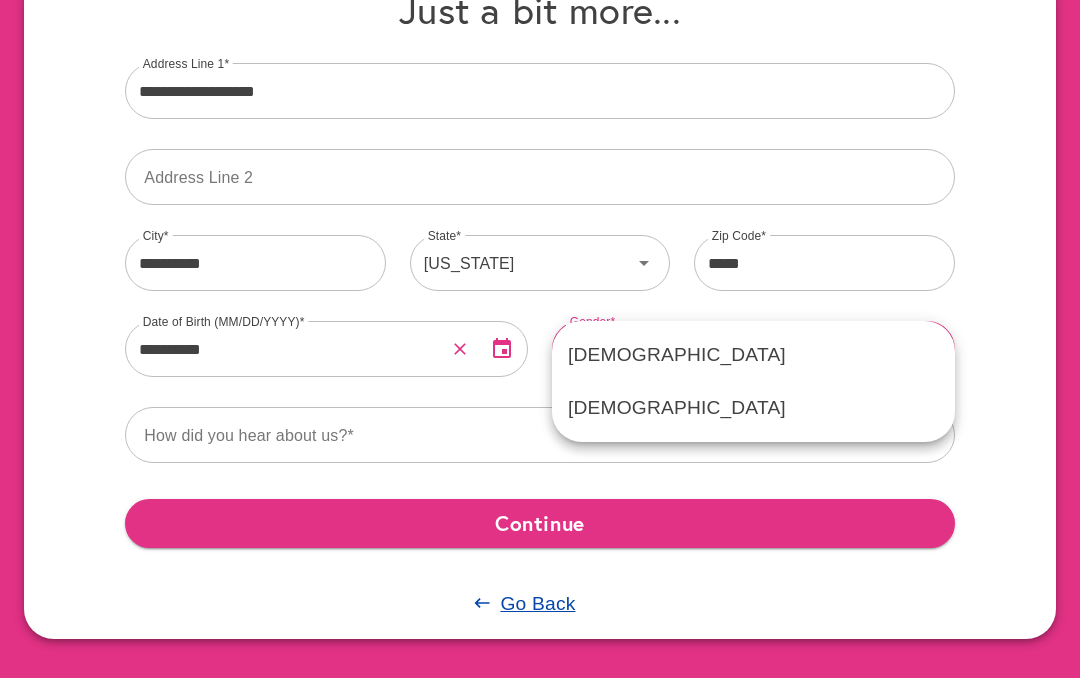 click on "[DEMOGRAPHIC_DATA]" at bounding box center (753, 408) 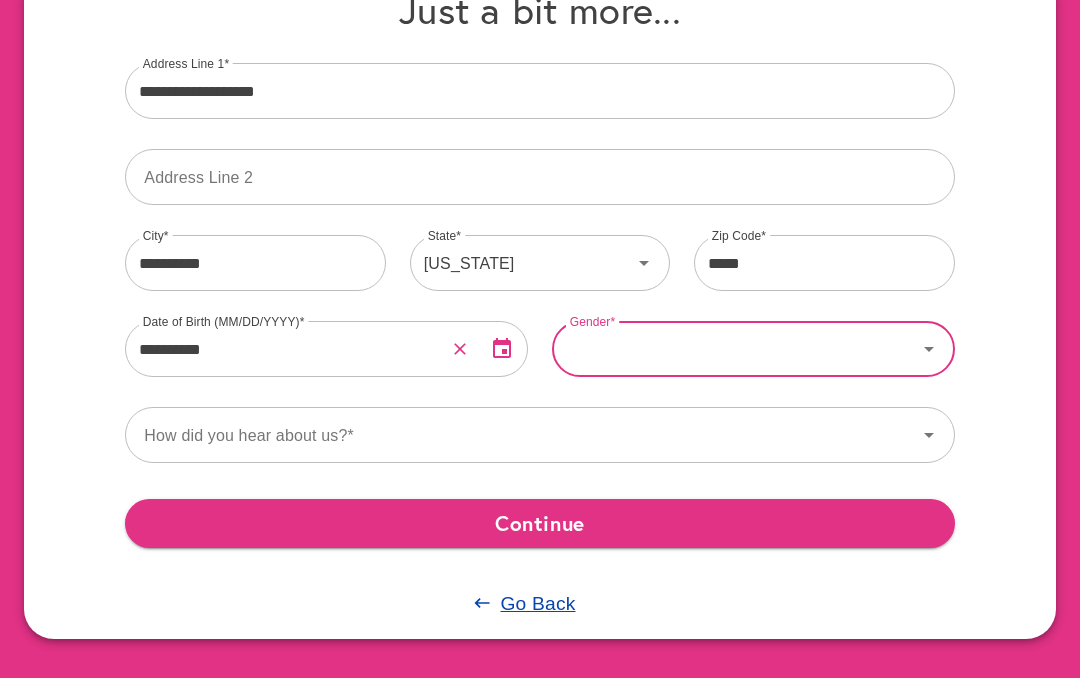 type on "******" 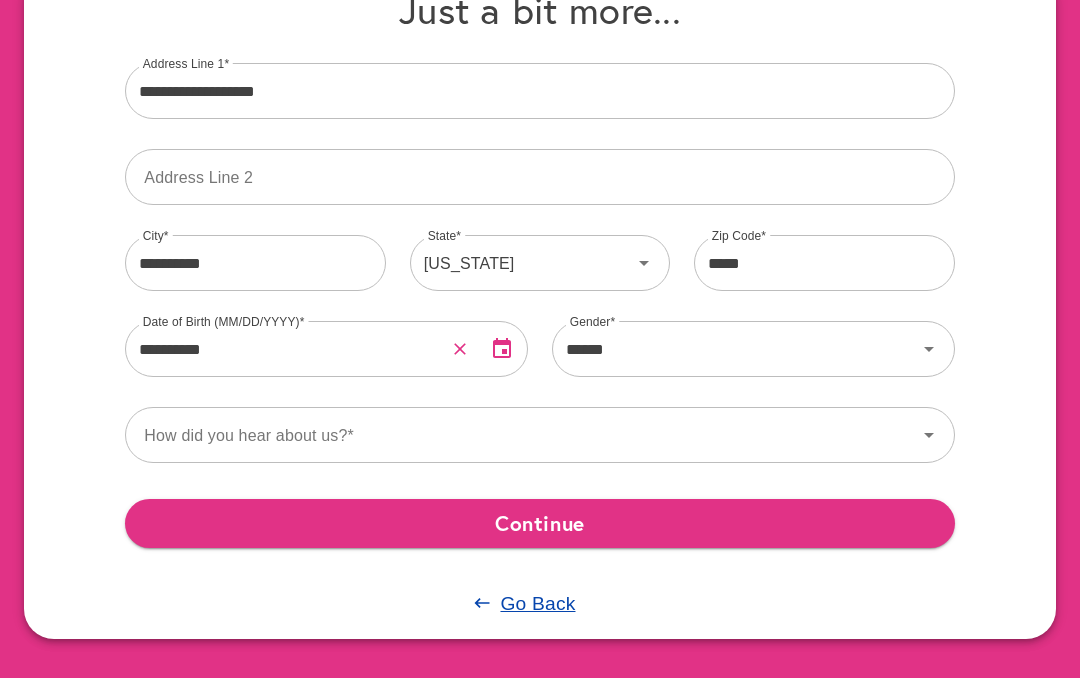 click on "How did you hear about us?" at bounding box center [520, 435] 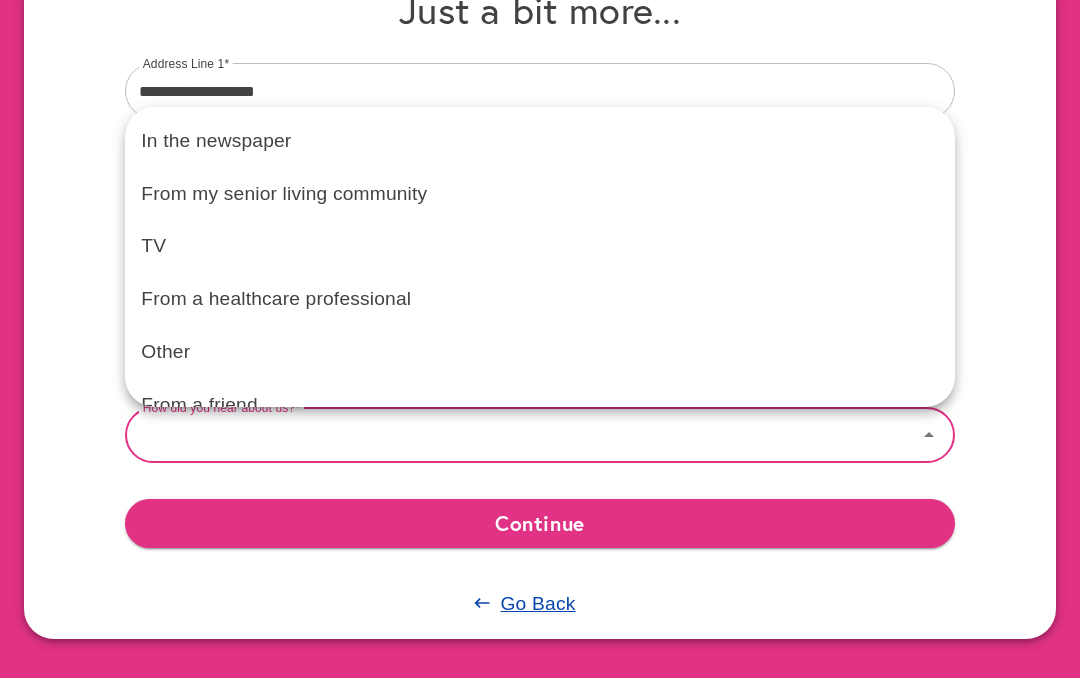 click on "Other" at bounding box center [539, 352] 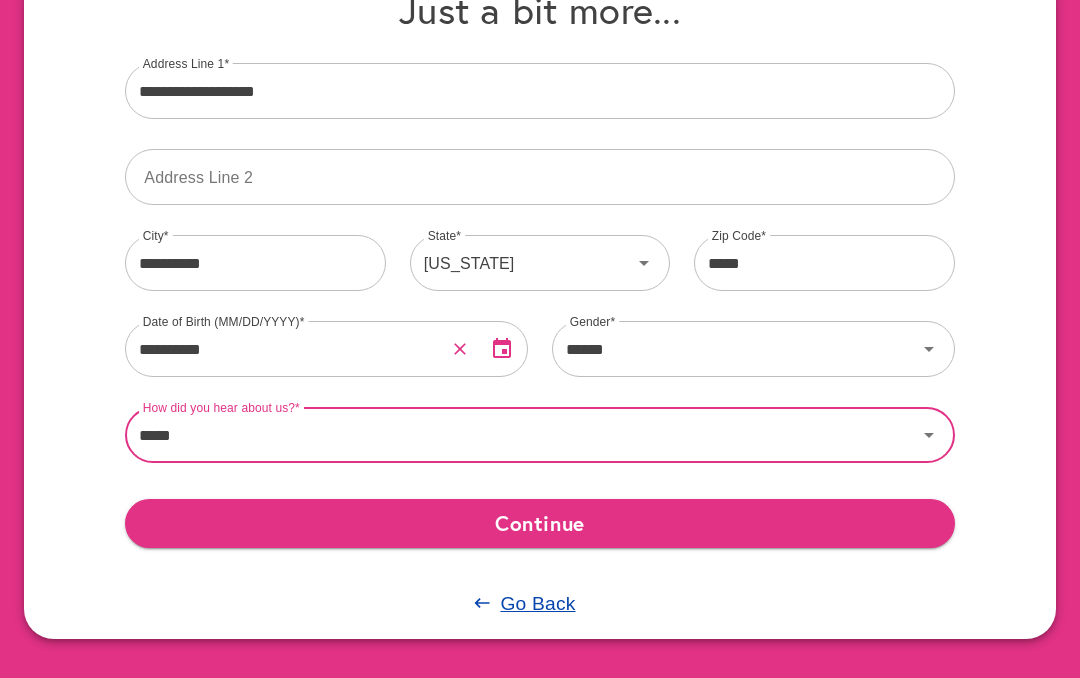 click 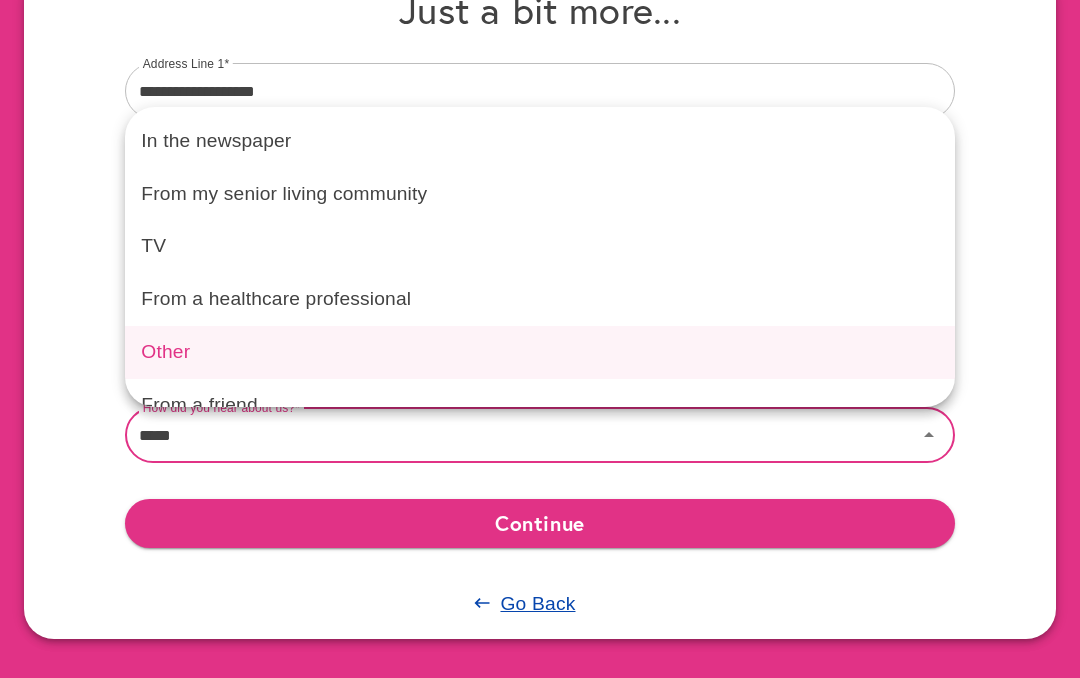scroll, scrollTop: 132, scrollLeft: 0, axis: vertical 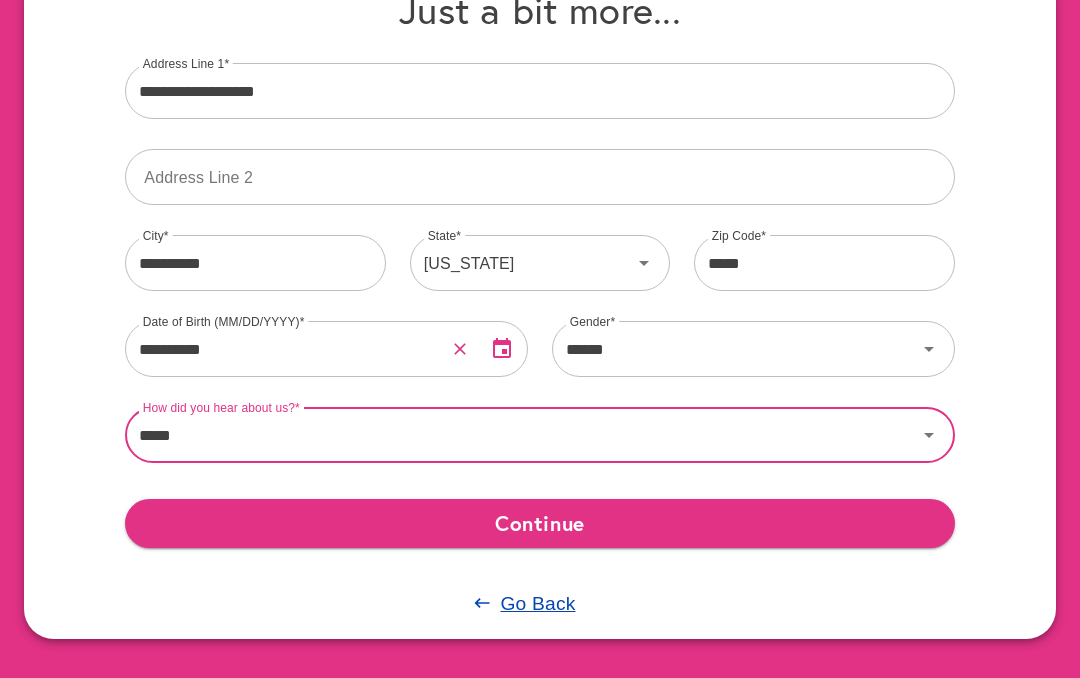 click on "*****" at bounding box center (520, 435) 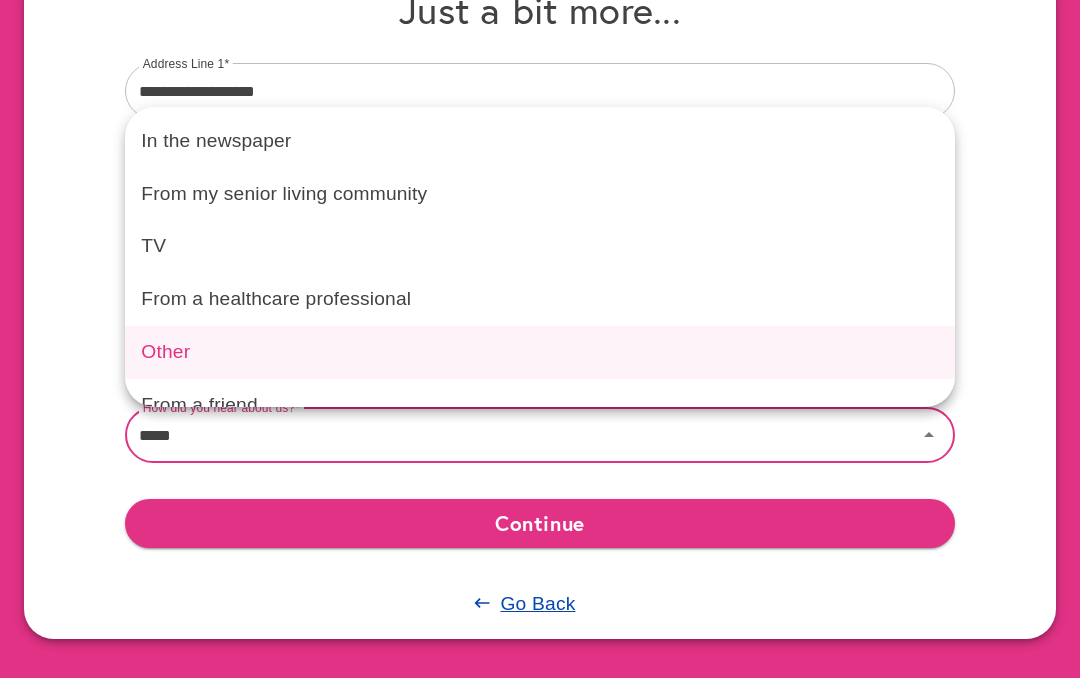 scroll, scrollTop: 132, scrollLeft: 0, axis: vertical 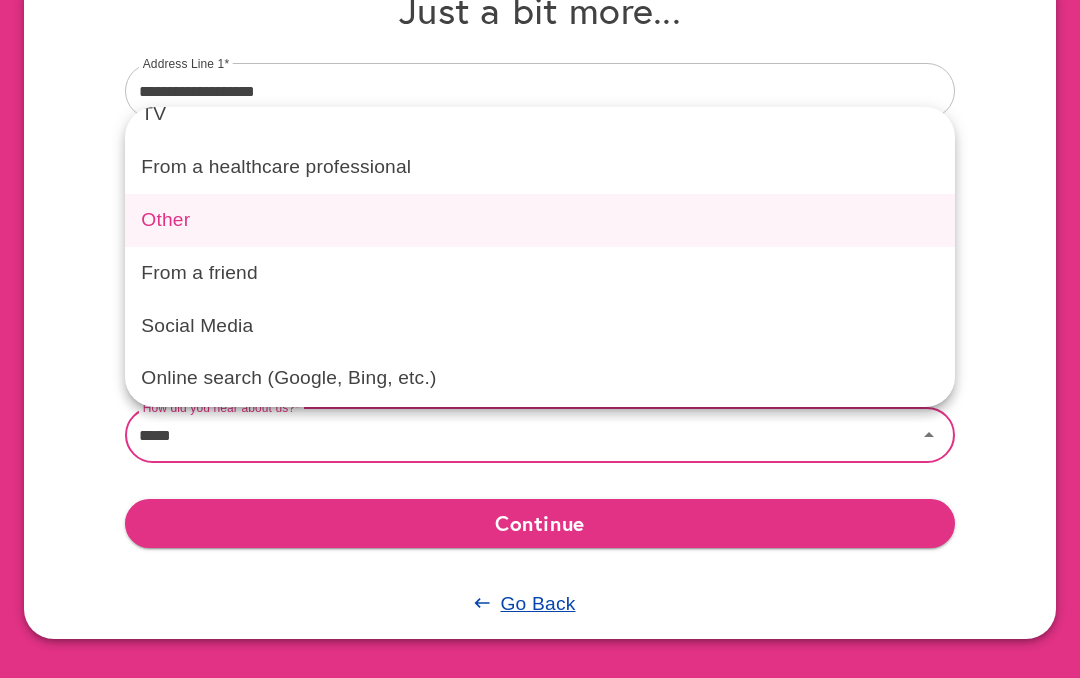 click on "From a friend" at bounding box center (539, 273) 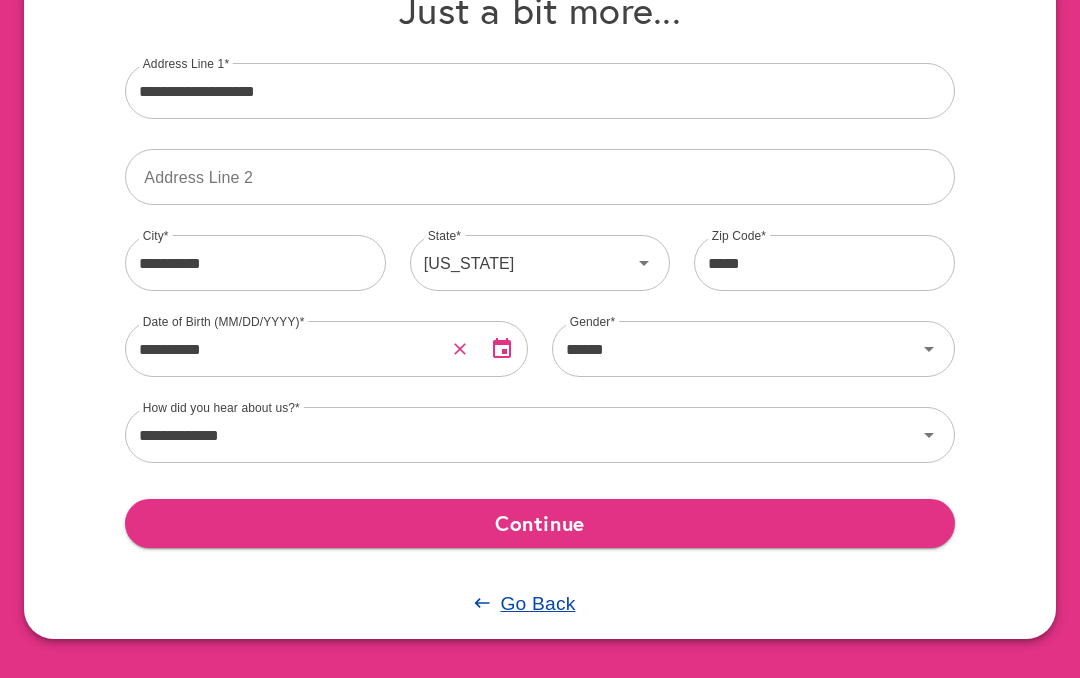 click on "Continue" at bounding box center (539, 523) 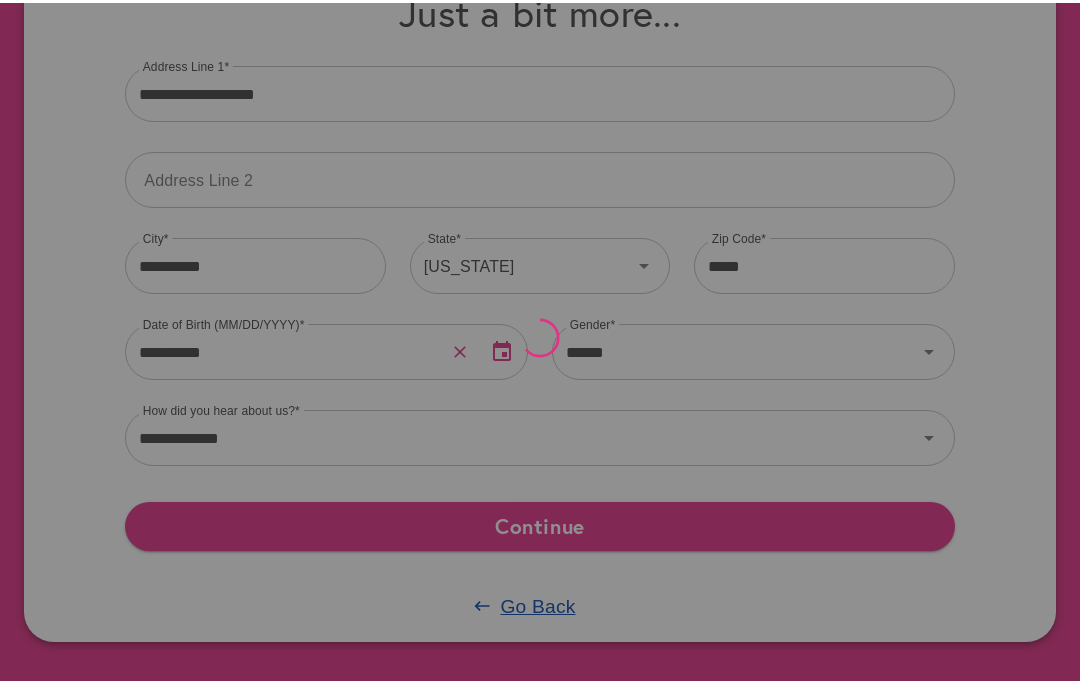 scroll, scrollTop: 0, scrollLeft: 0, axis: both 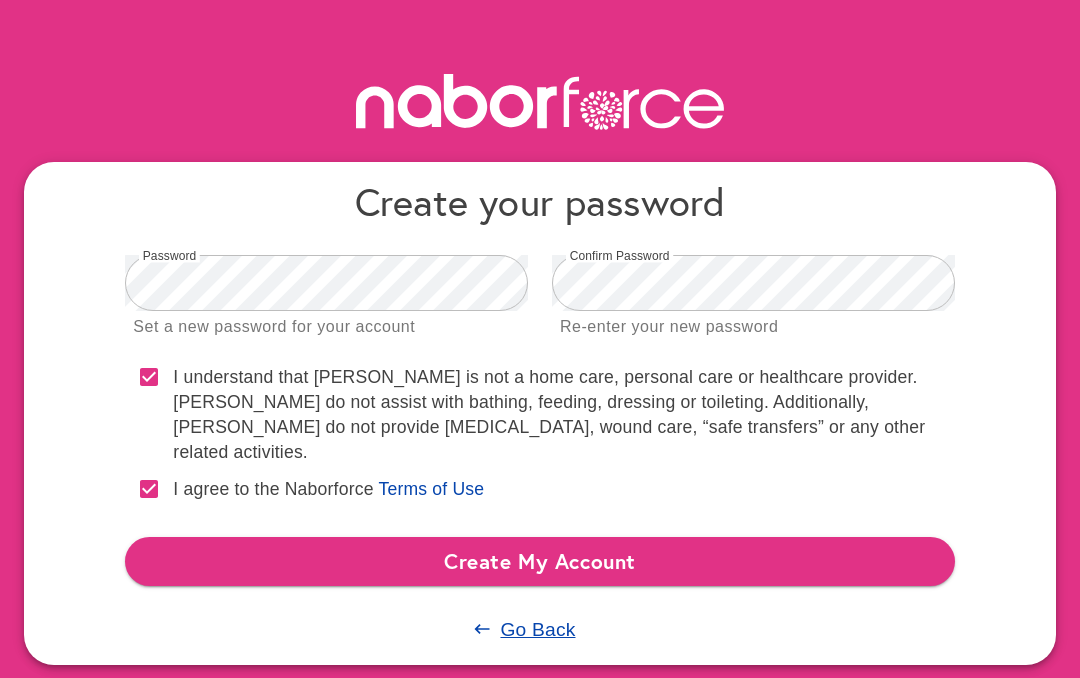 click on "Create My Account" at bounding box center (539, 561) 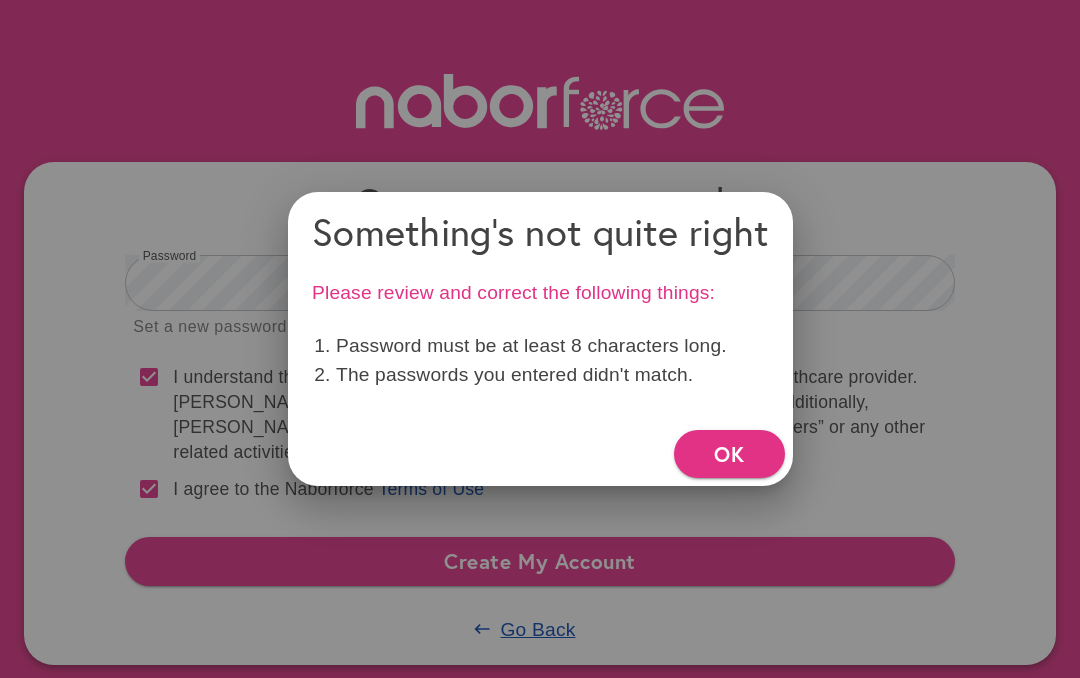 click on "OK" at bounding box center [729, 454] 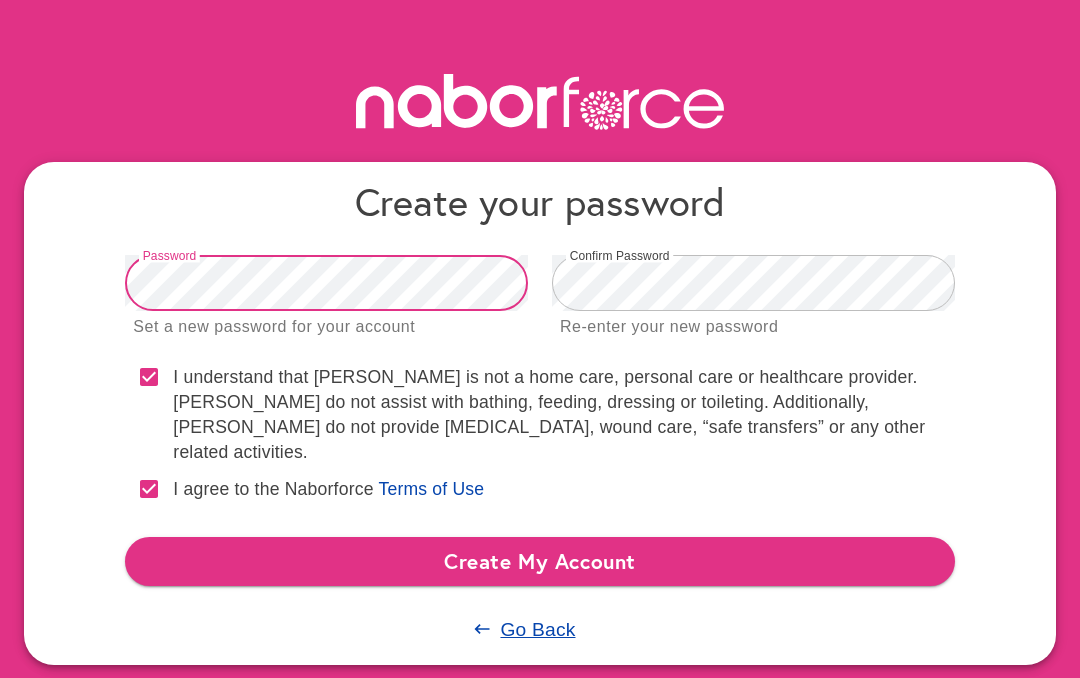 scroll, scrollTop: 8, scrollLeft: 0, axis: vertical 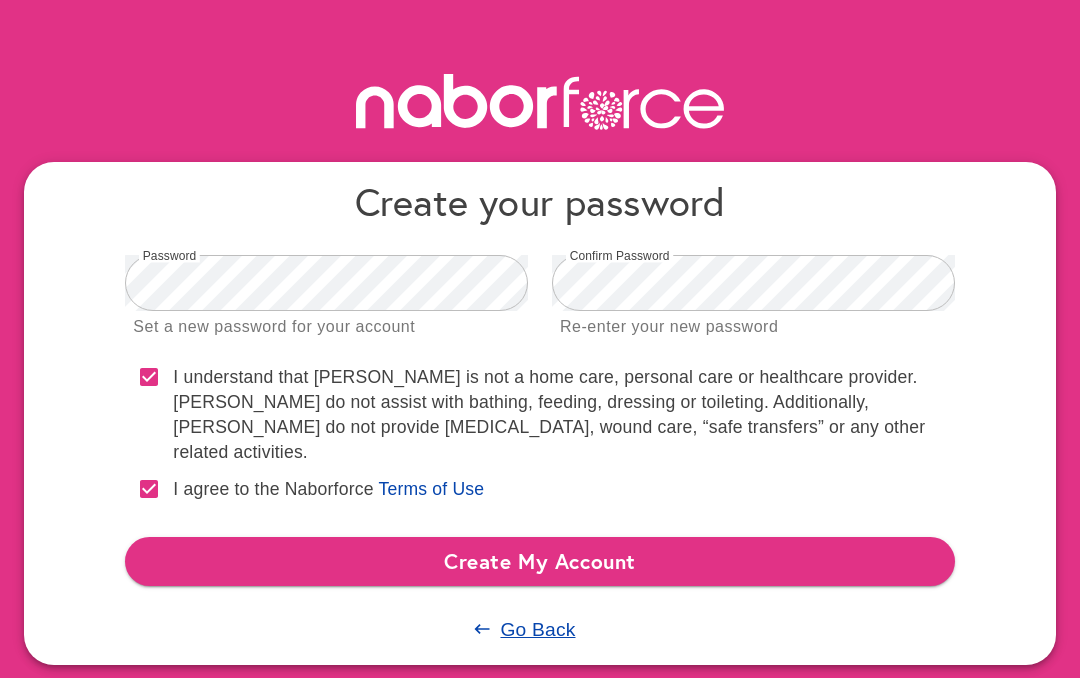 click on "Create My Account" at bounding box center [539, 561] 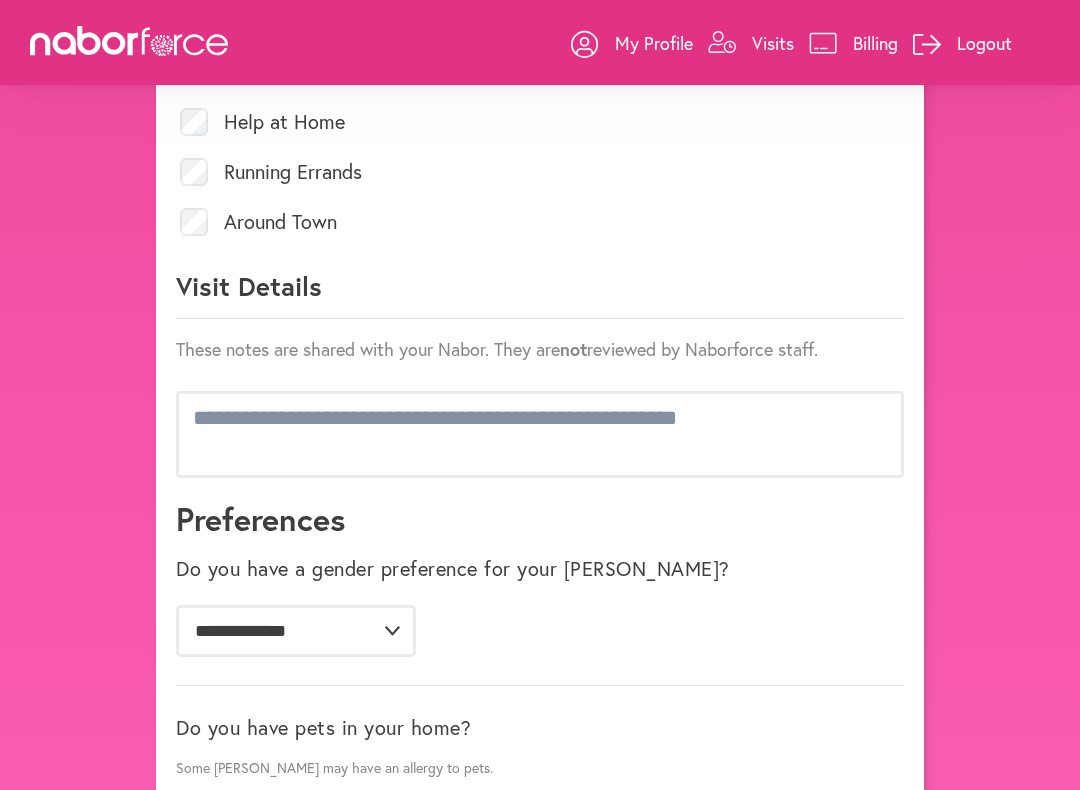 scroll, scrollTop: 1056, scrollLeft: 0, axis: vertical 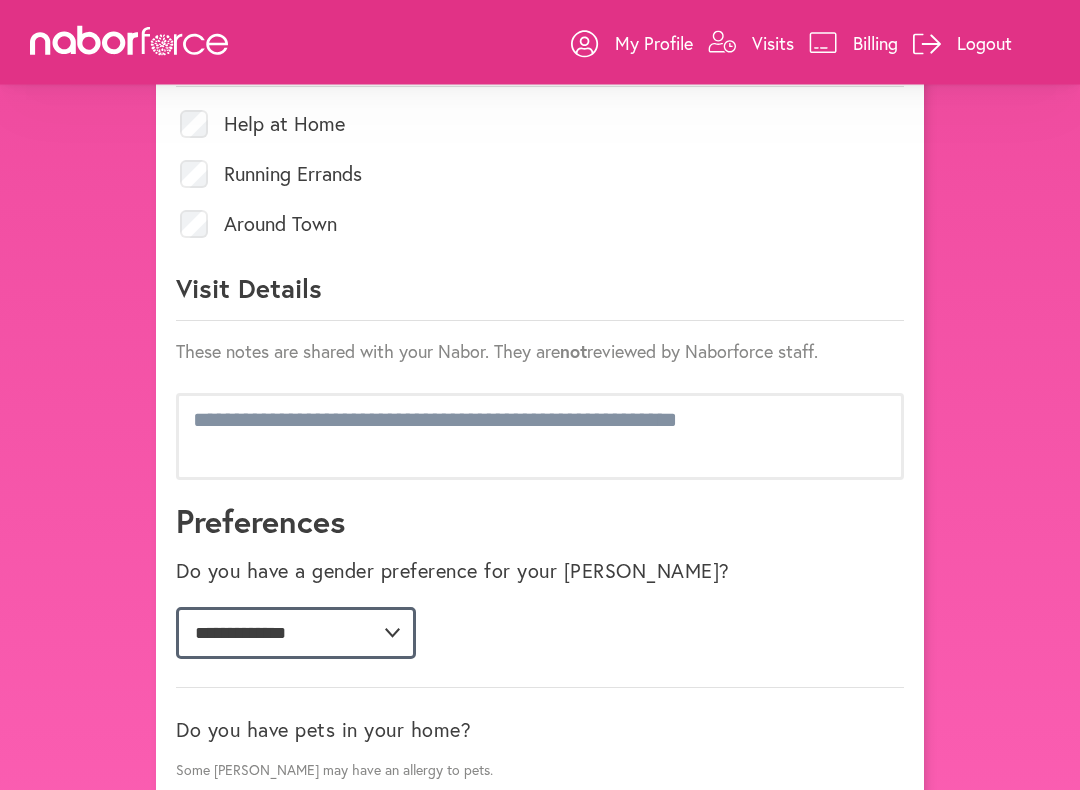 click on "**********" at bounding box center (296, 634) 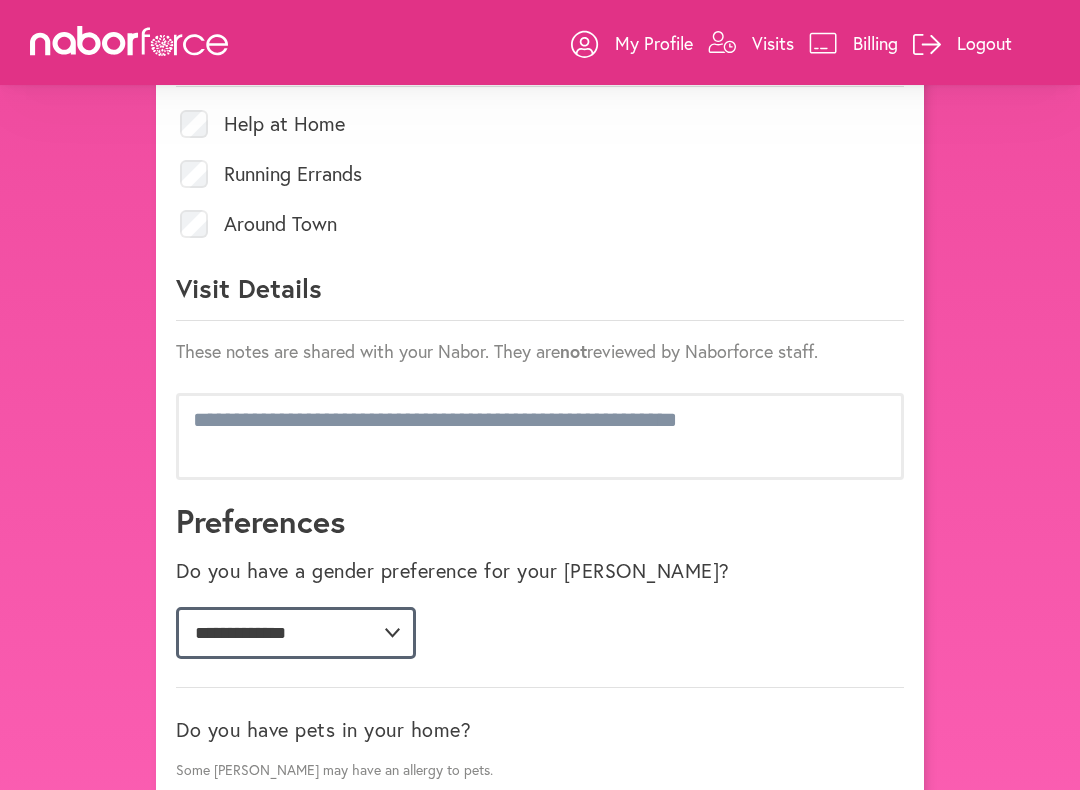 select on "*" 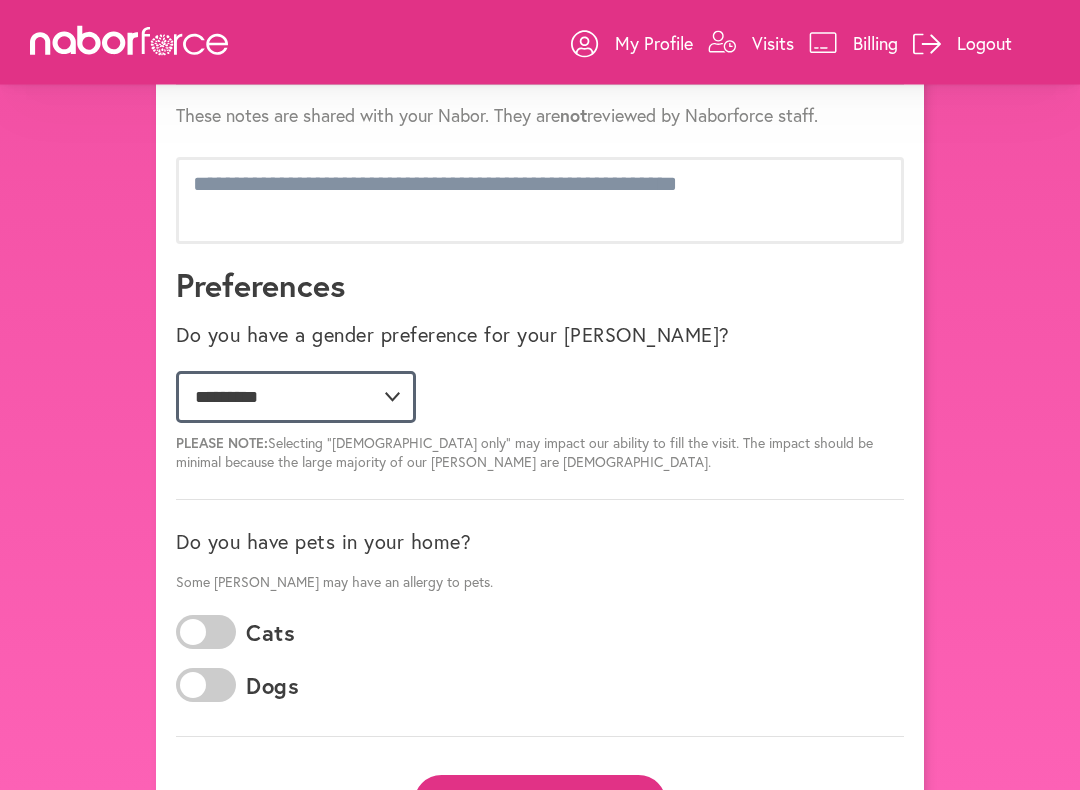 scroll, scrollTop: 1294, scrollLeft: 0, axis: vertical 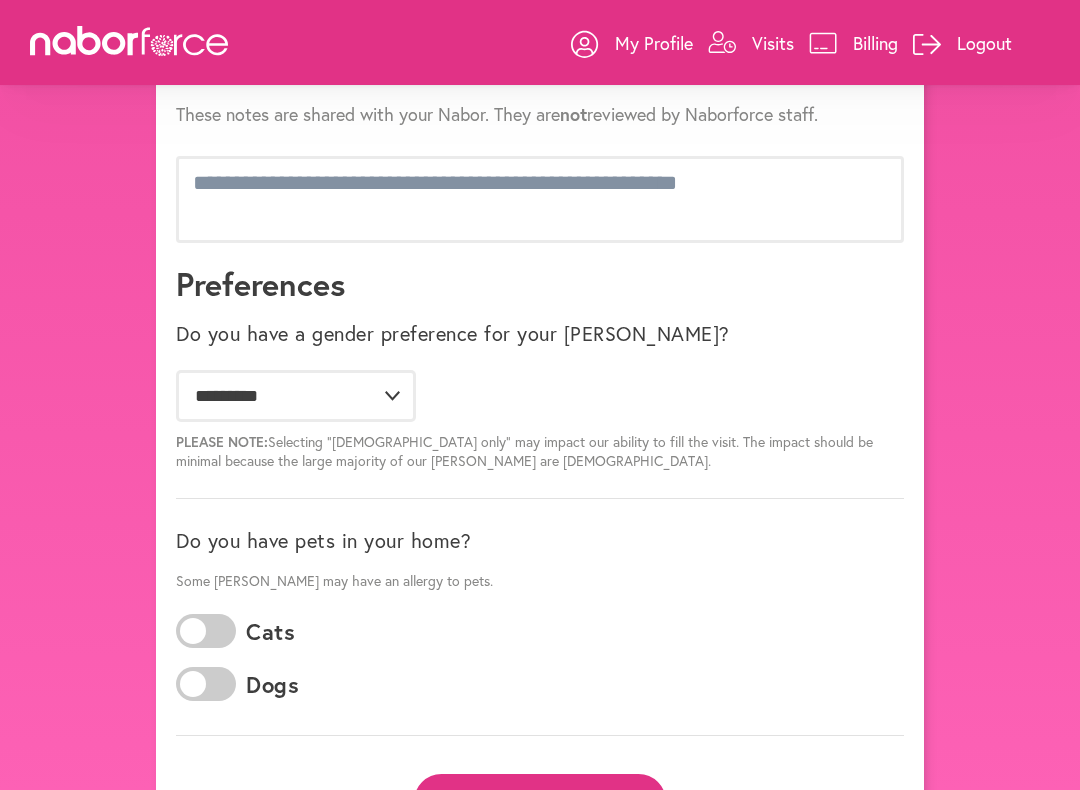 click at bounding box center (206, 684) 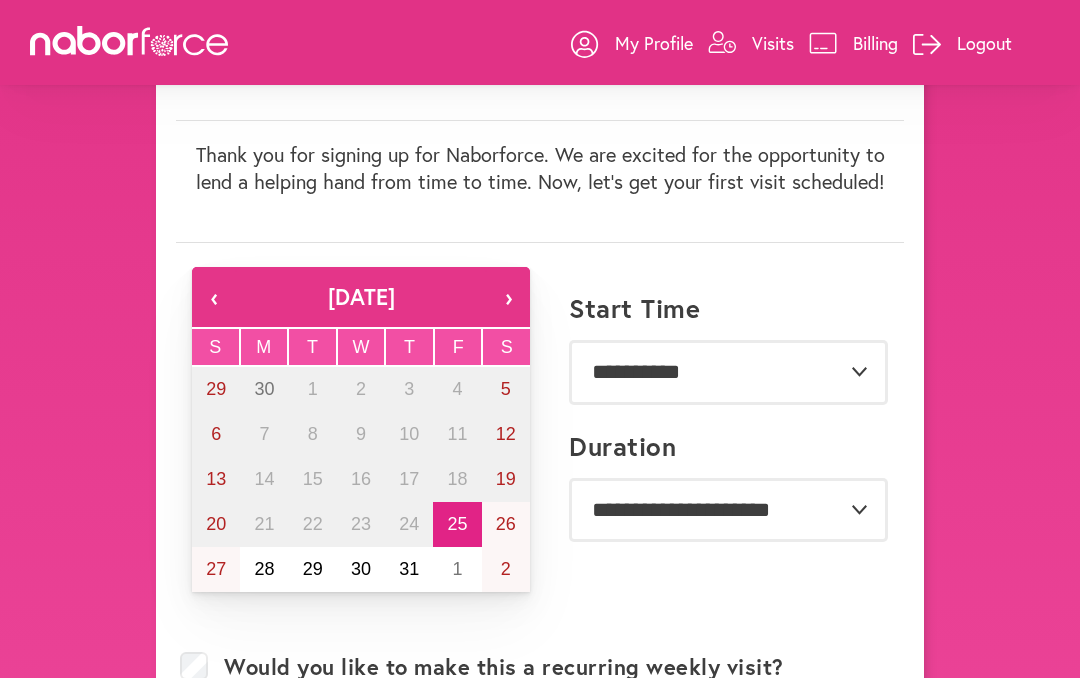 scroll, scrollTop: 98, scrollLeft: 0, axis: vertical 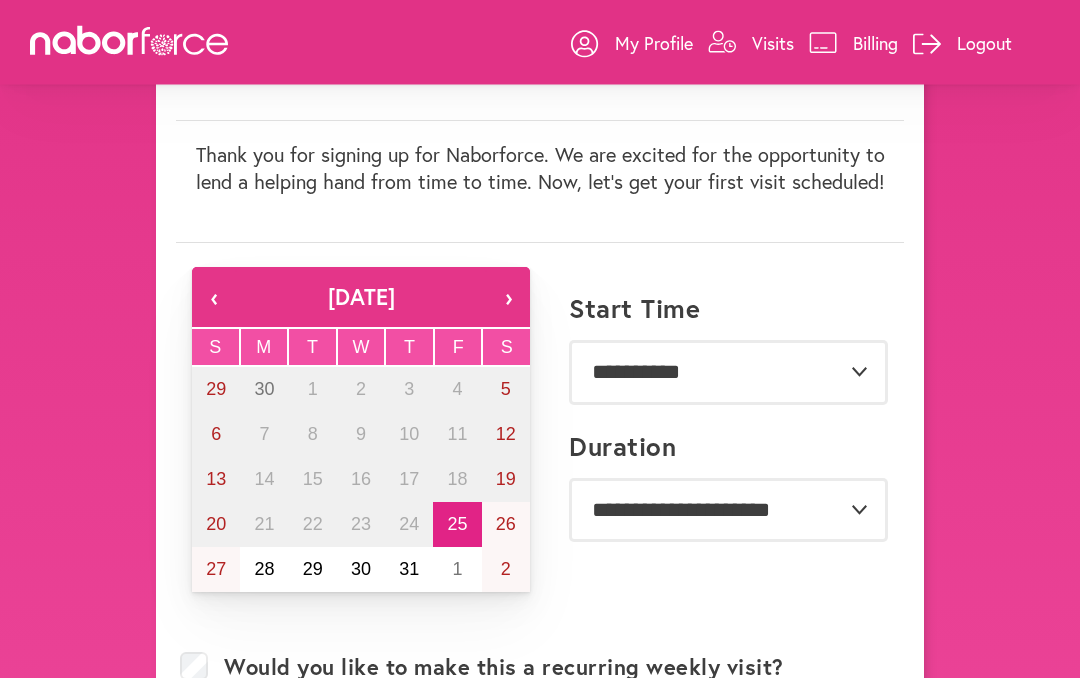click on "29" at bounding box center [313, 570] 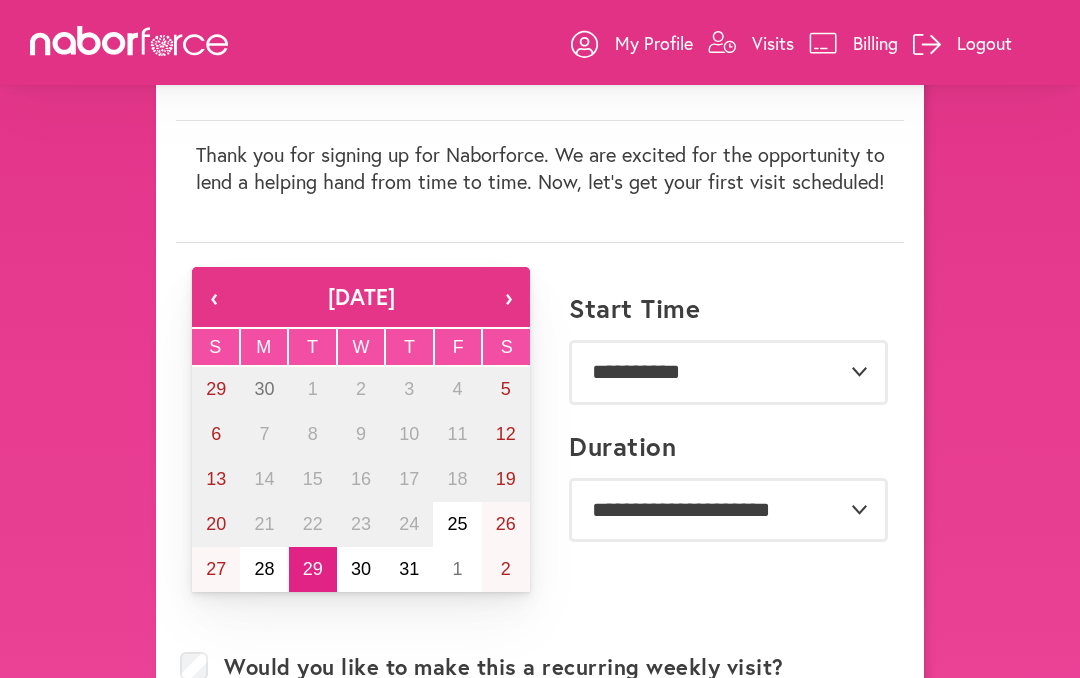 click on "30" at bounding box center (361, 569) 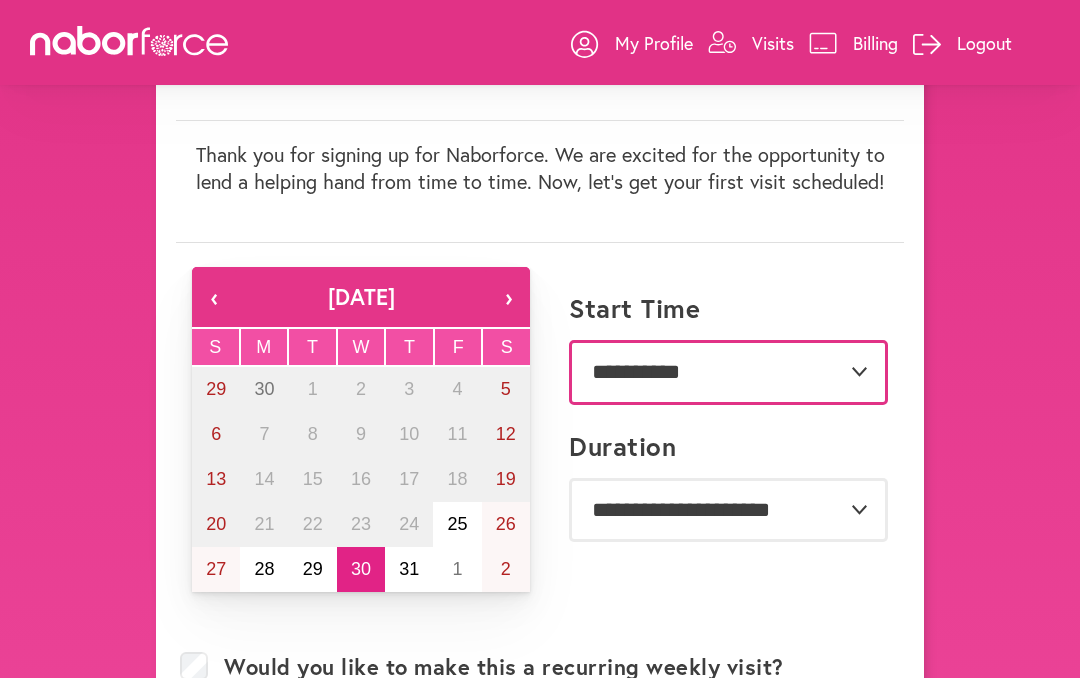 click on "**********" at bounding box center [728, 372] 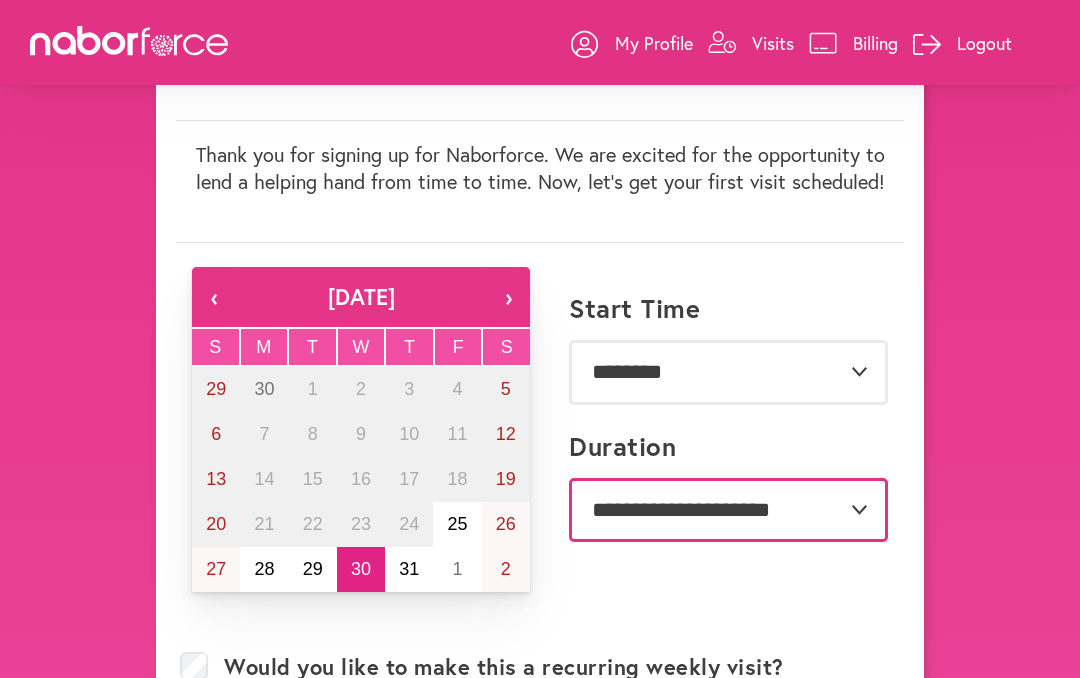 click on "**********" at bounding box center [728, 510] 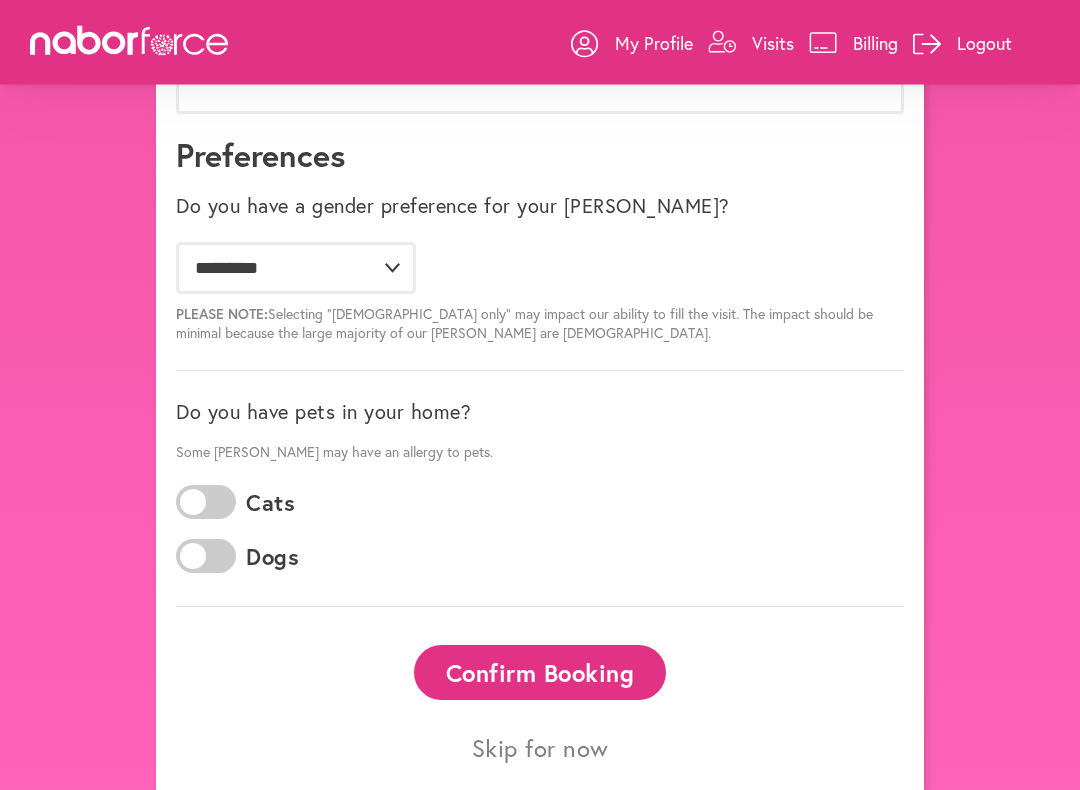 scroll, scrollTop: 1710, scrollLeft: 0, axis: vertical 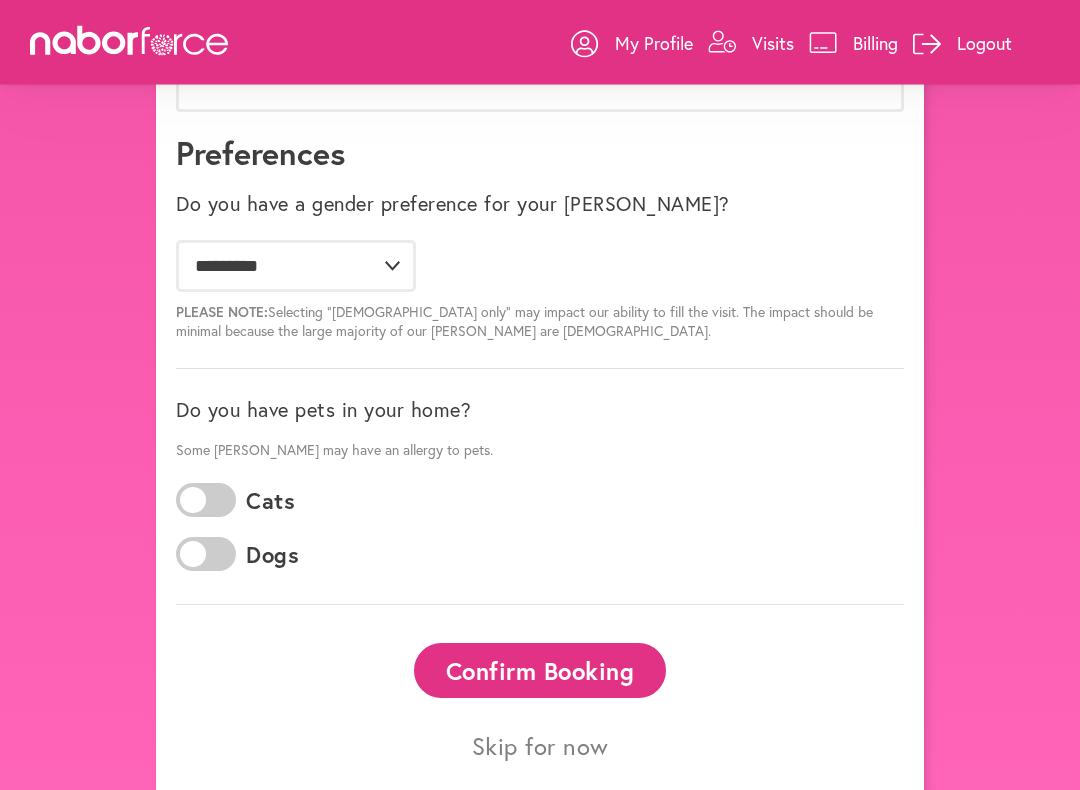 click on "Confirm Booking" at bounding box center (540, 671) 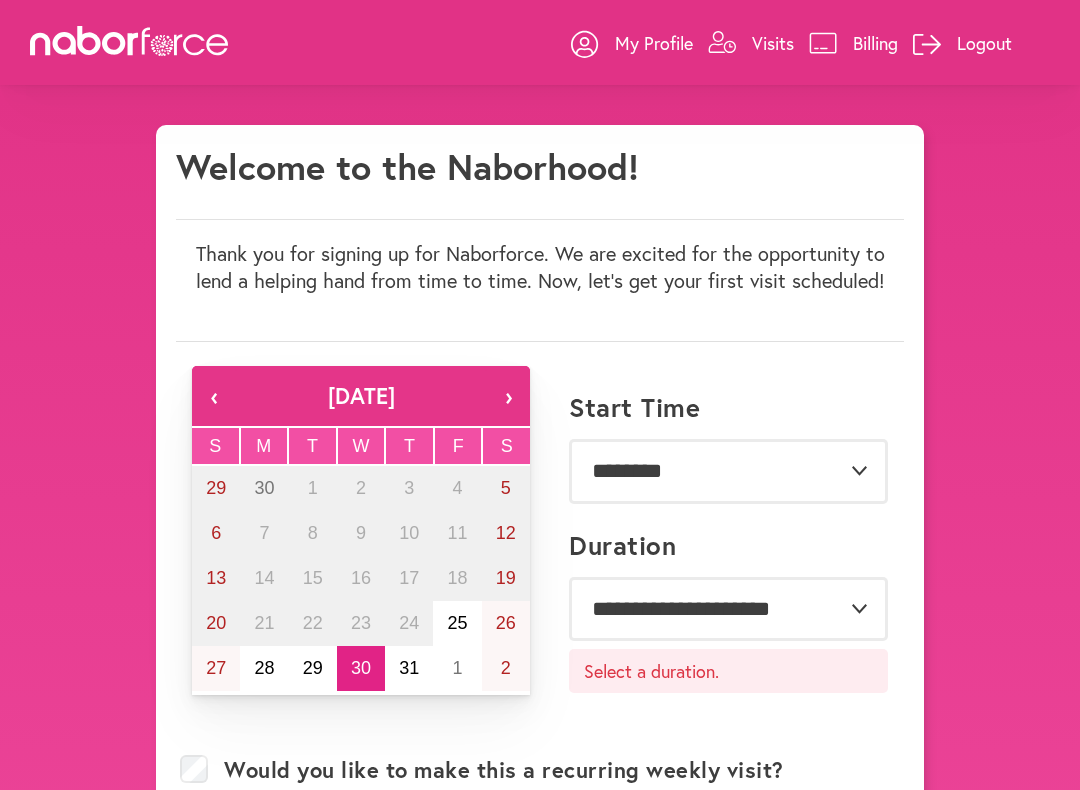 click on "**********" at bounding box center (728, 609) 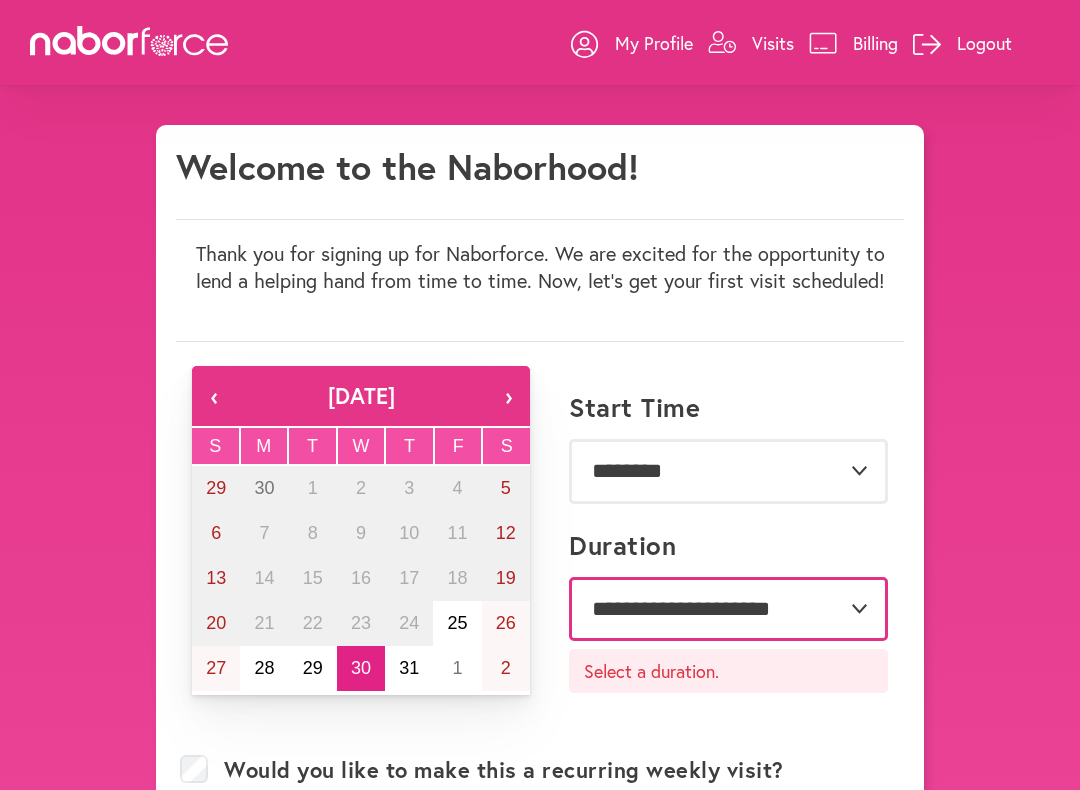 select on "**" 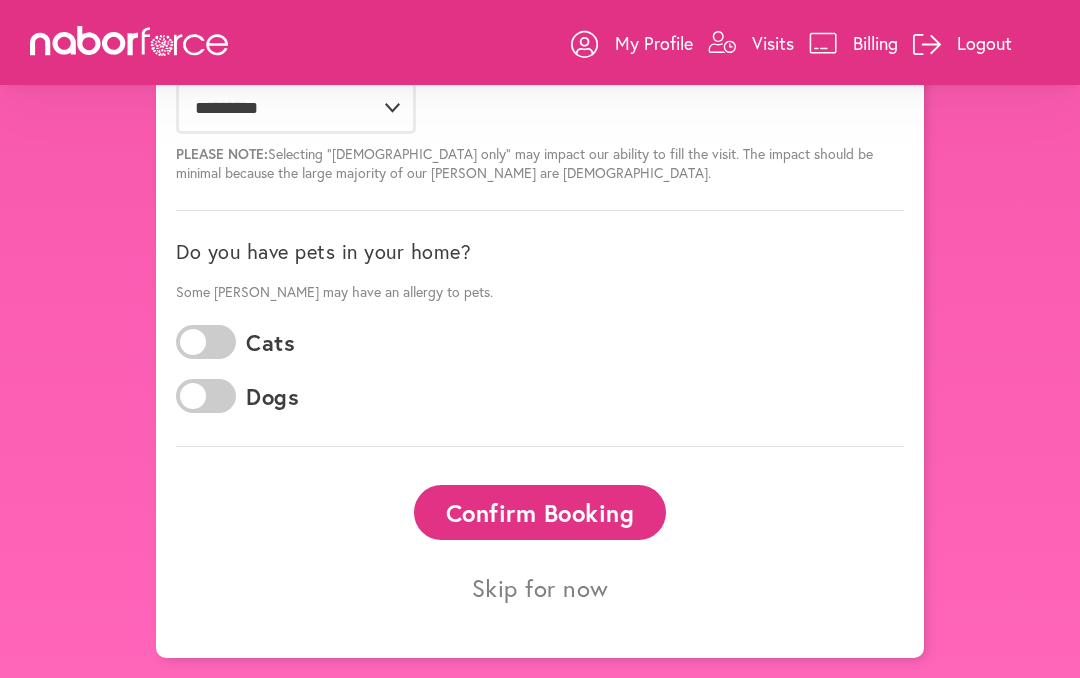 scroll, scrollTop: 1883, scrollLeft: 0, axis: vertical 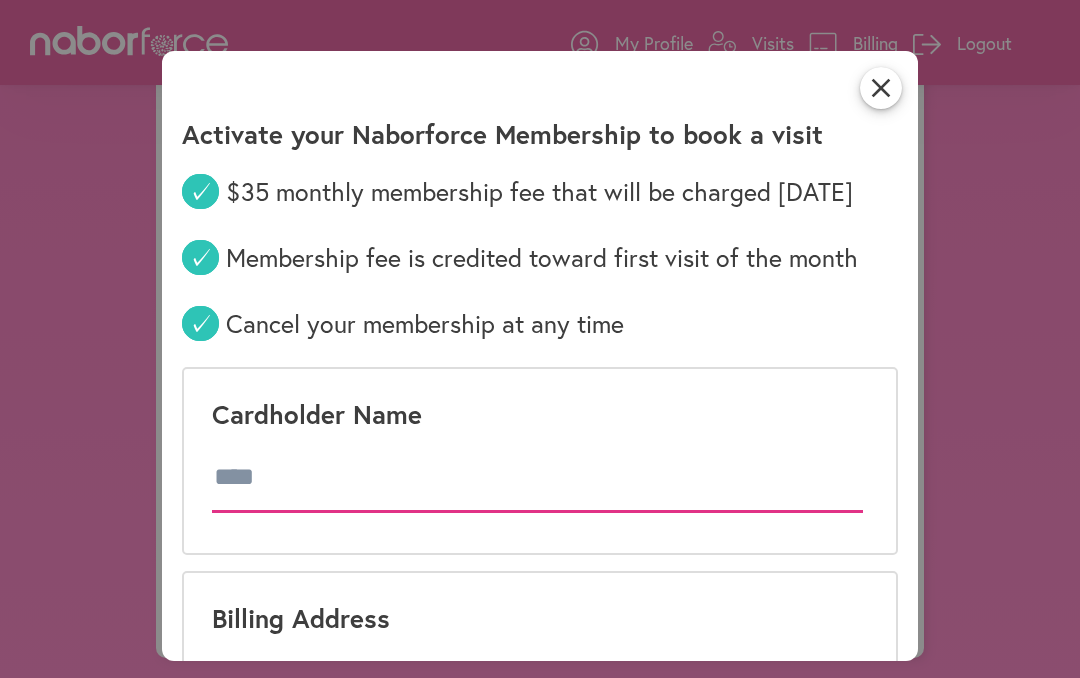 click at bounding box center [537, 478] 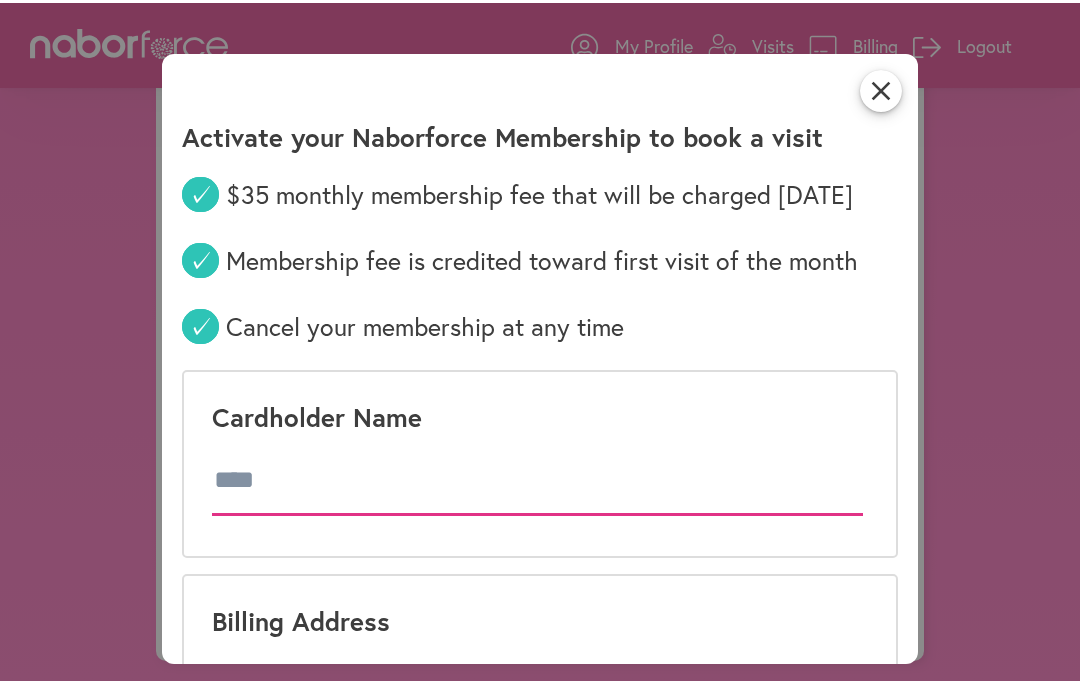 scroll, scrollTop: 1877, scrollLeft: 0, axis: vertical 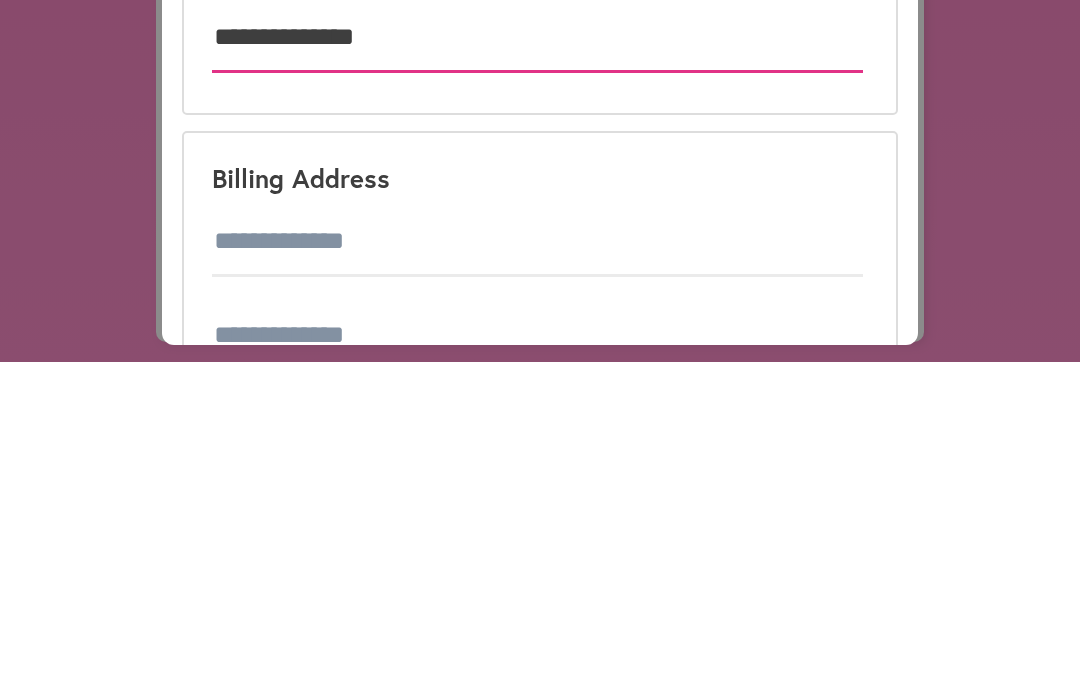 type on "**********" 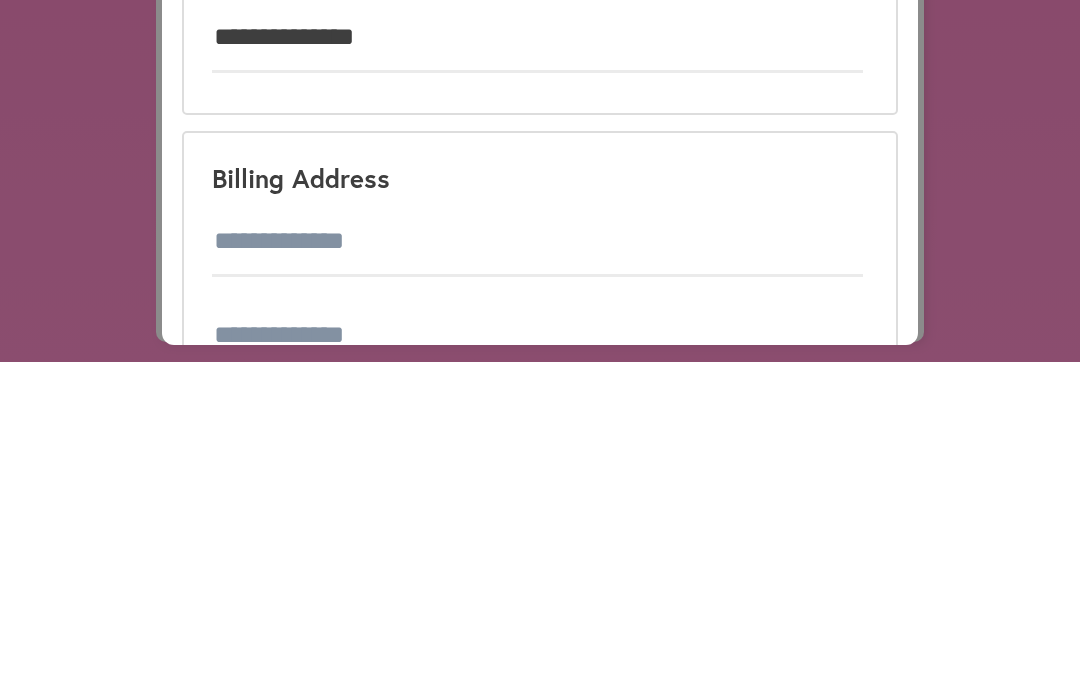 click on "Billing Address" at bounding box center (301, 500) 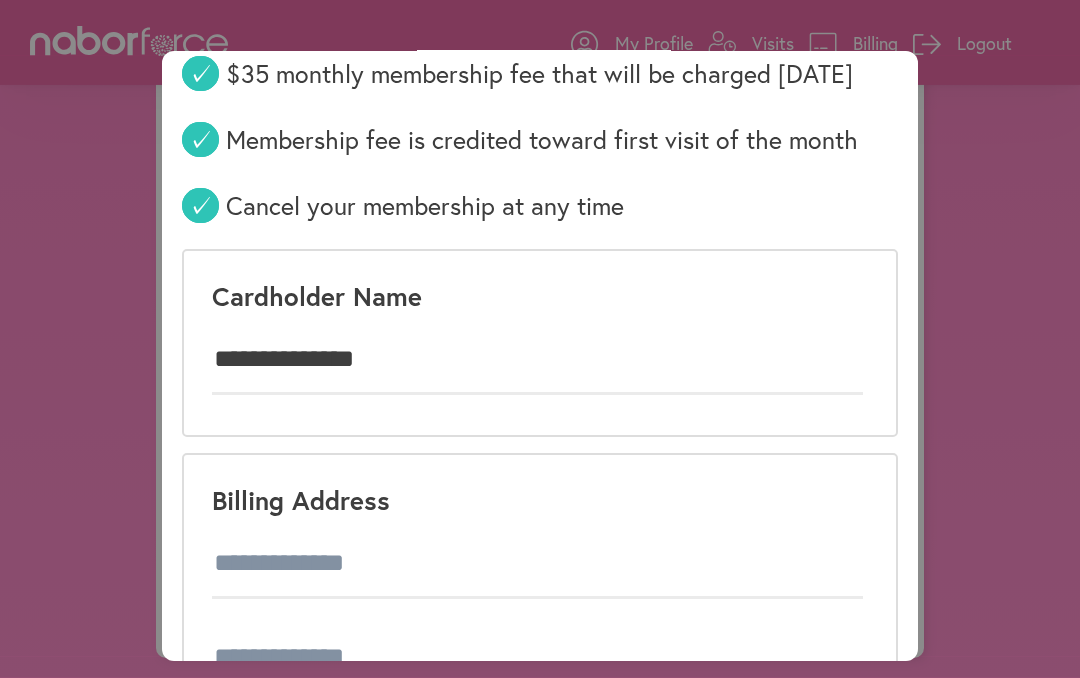 scroll, scrollTop: 1883, scrollLeft: 0, axis: vertical 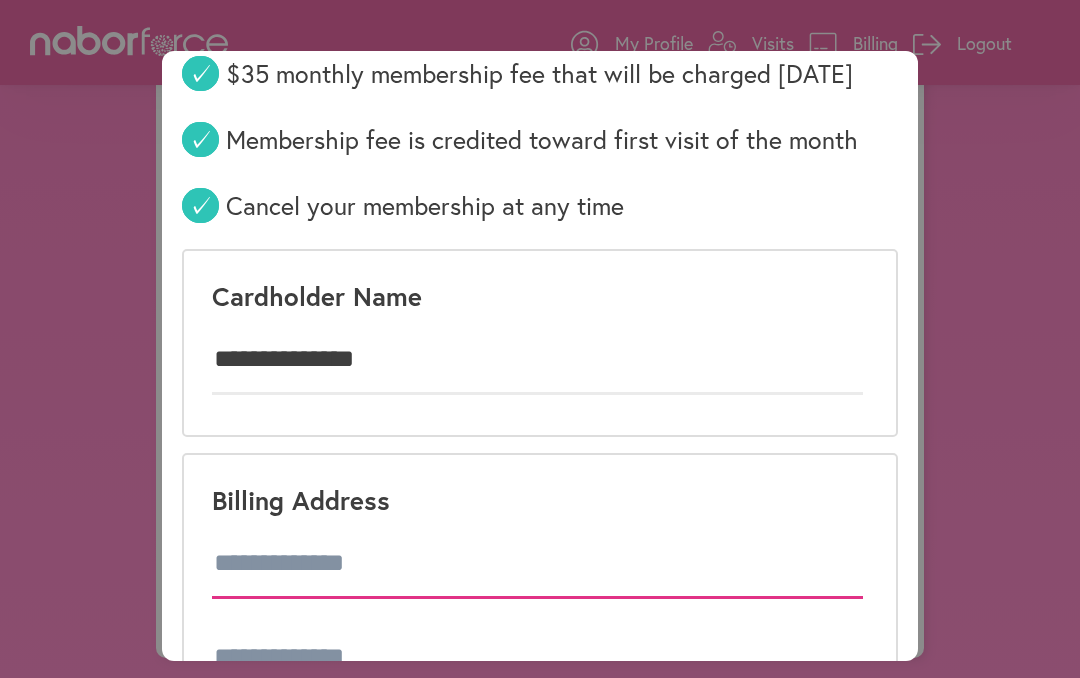 click at bounding box center [537, 564] 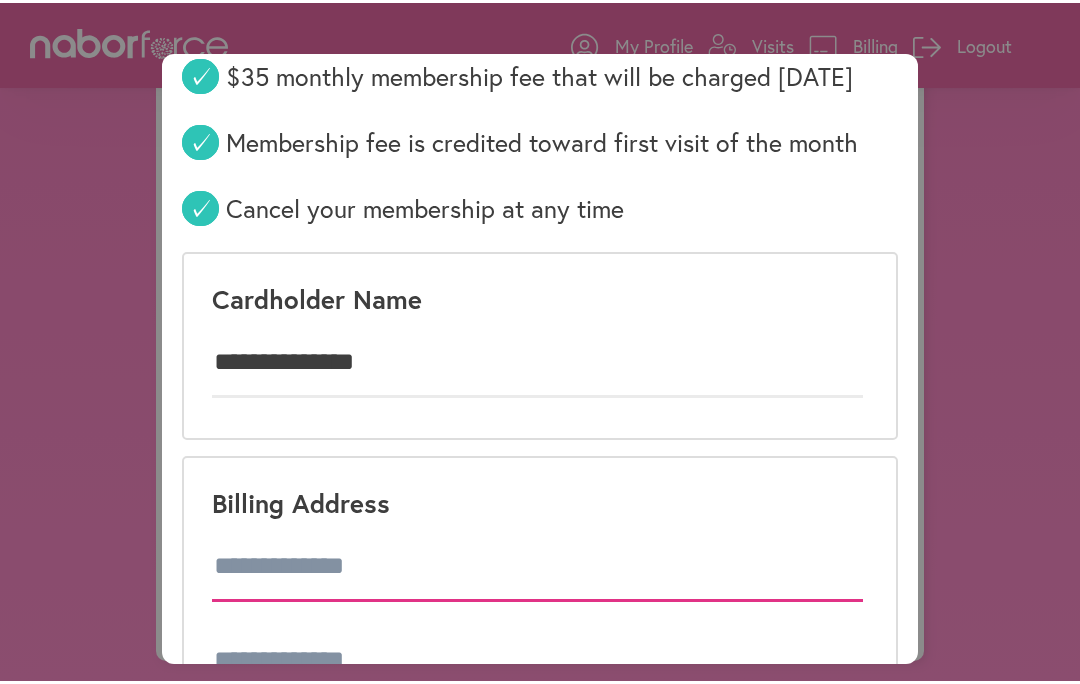 scroll, scrollTop: 1877, scrollLeft: 0, axis: vertical 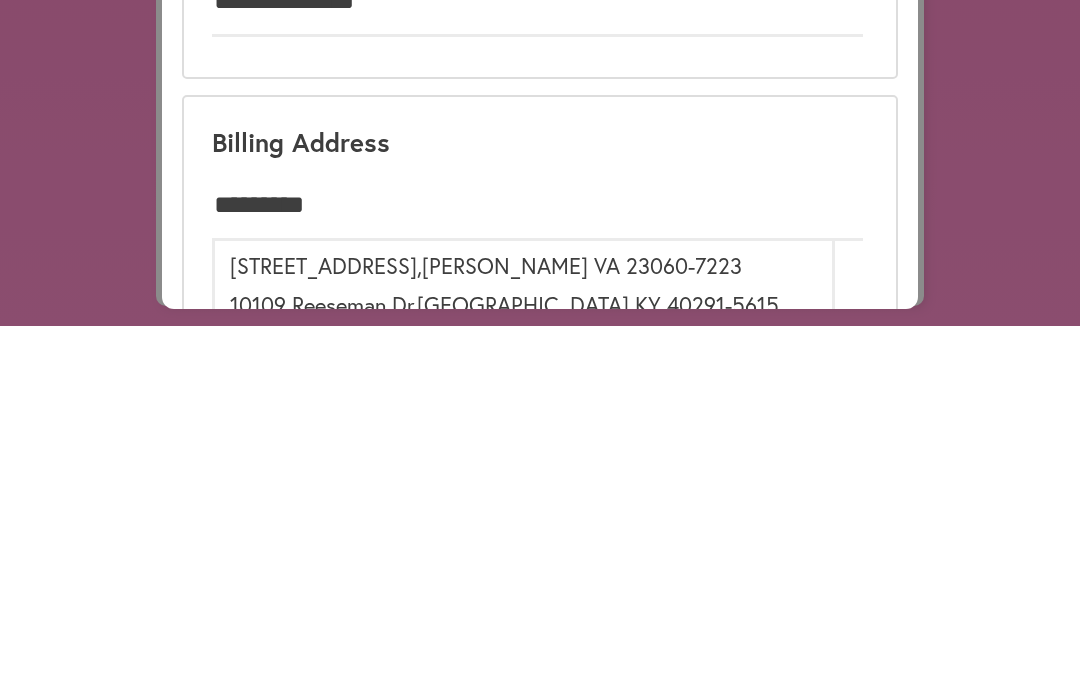 type on "**********" 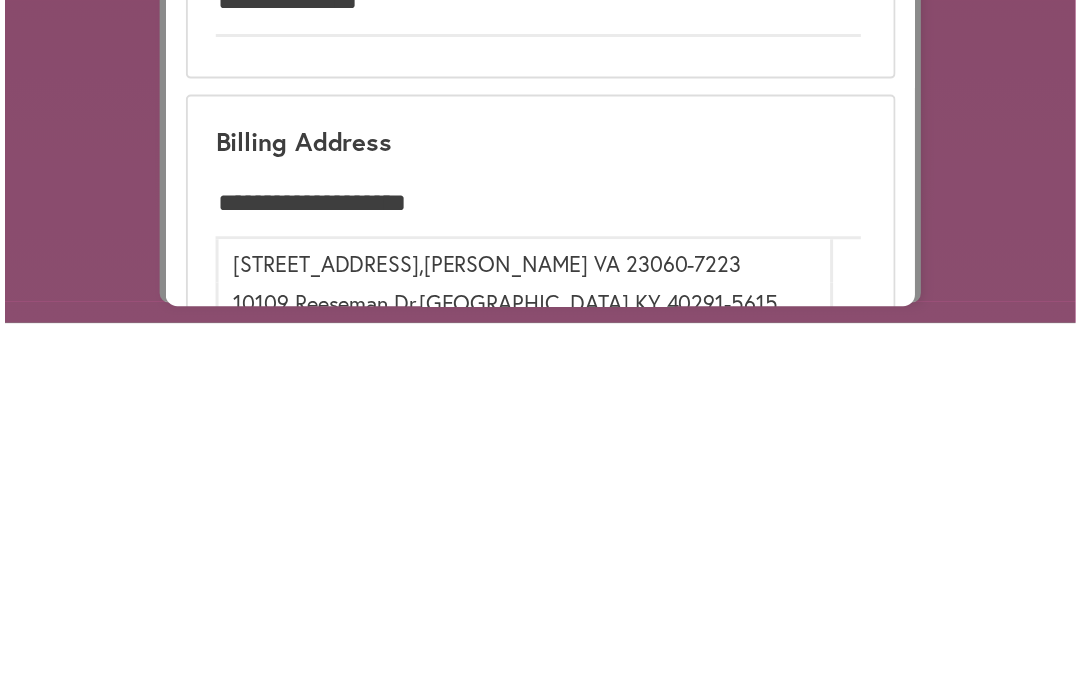 scroll, scrollTop: 1883, scrollLeft: 0, axis: vertical 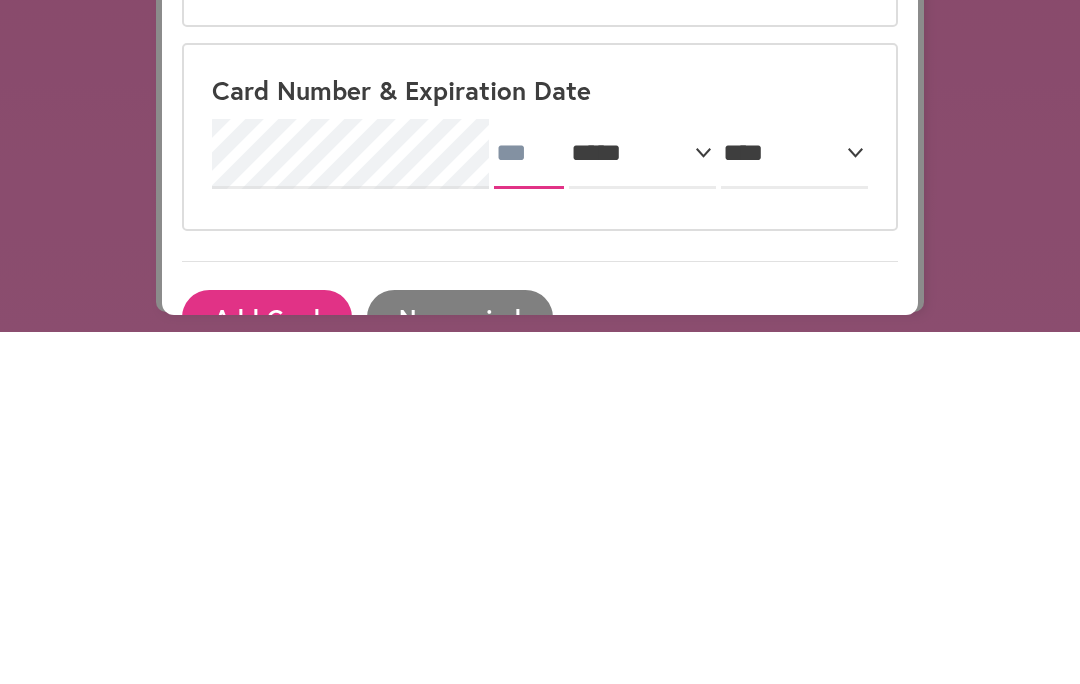 click at bounding box center (529, 506) 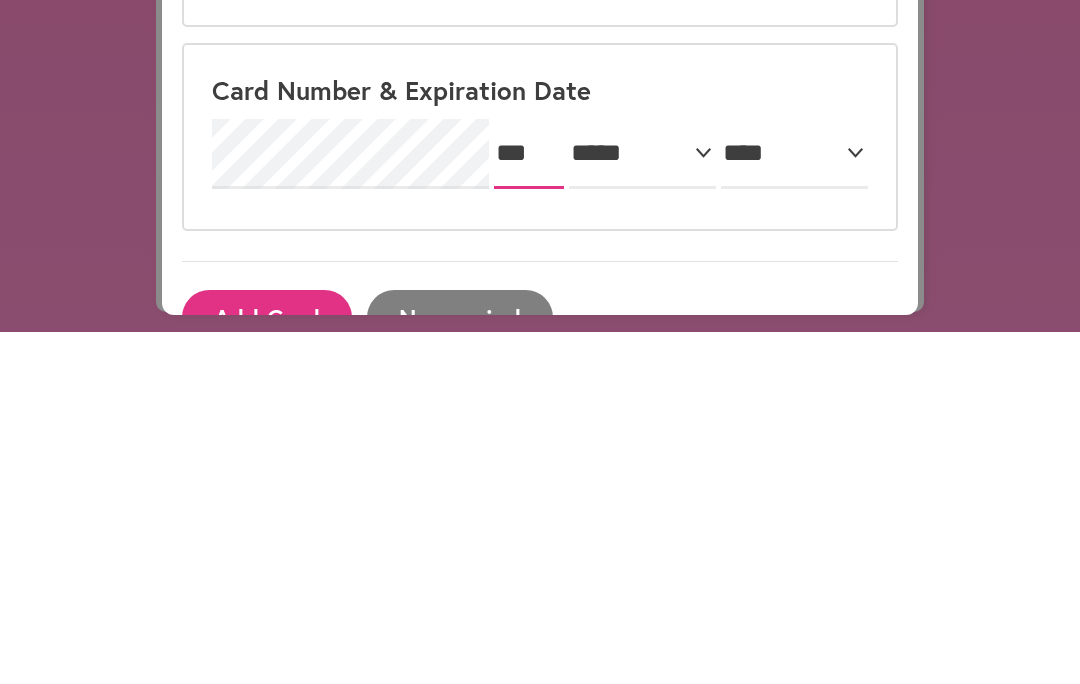 type on "***" 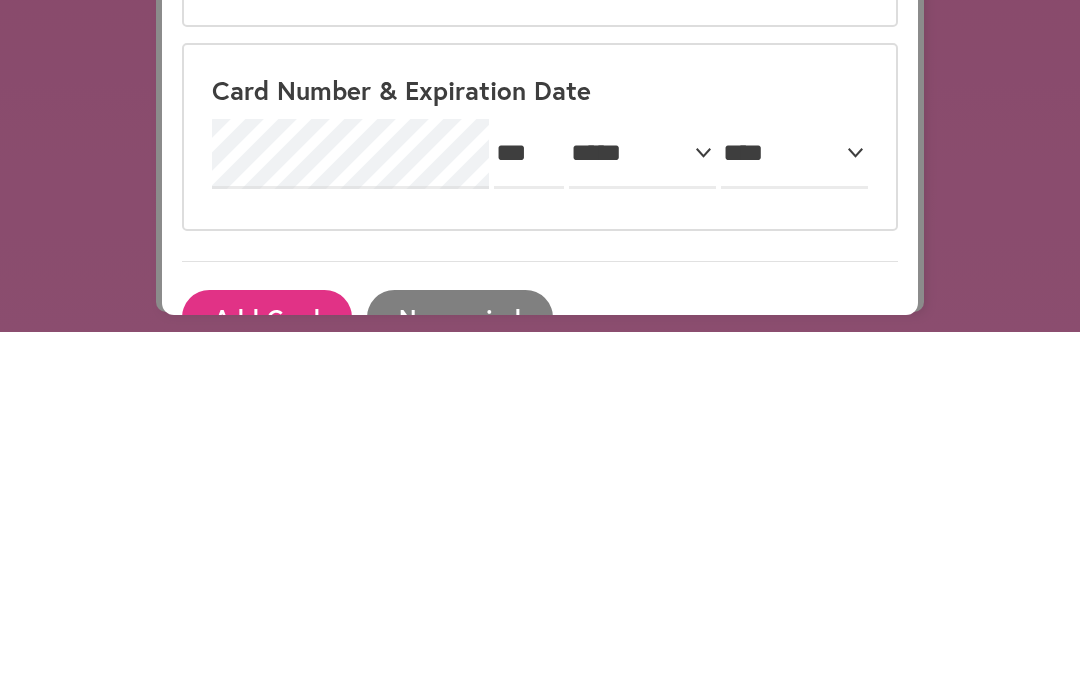 click on "***** * * * * * * * * * ** ** **" at bounding box center (642, 506) 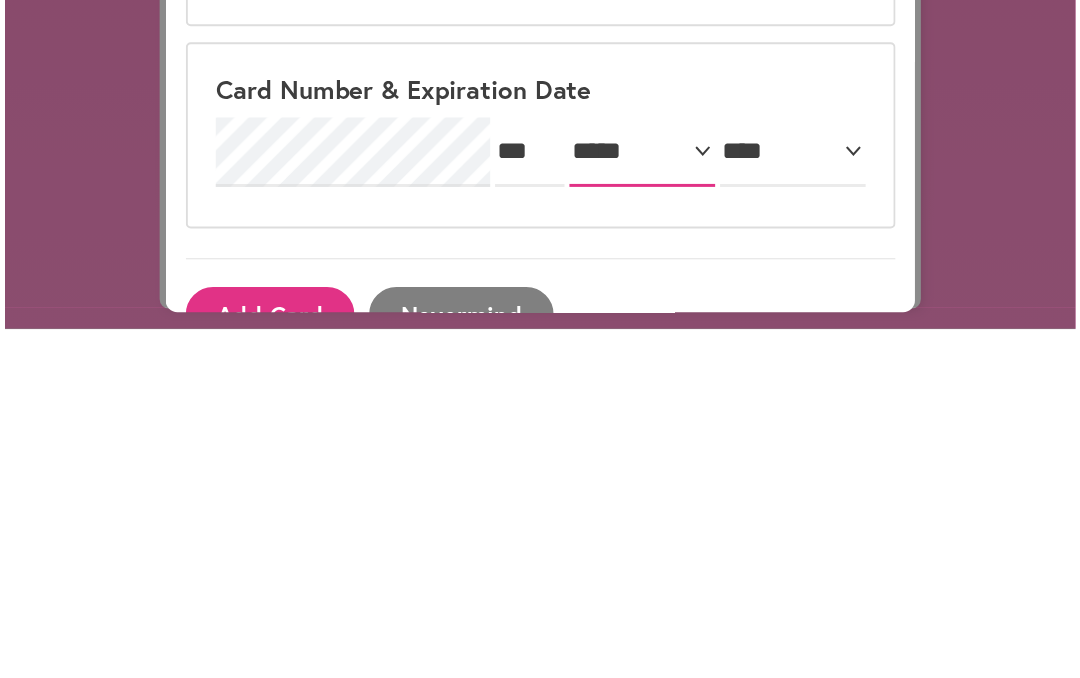 scroll, scrollTop: 1883, scrollLeft: 0, axis: vertical 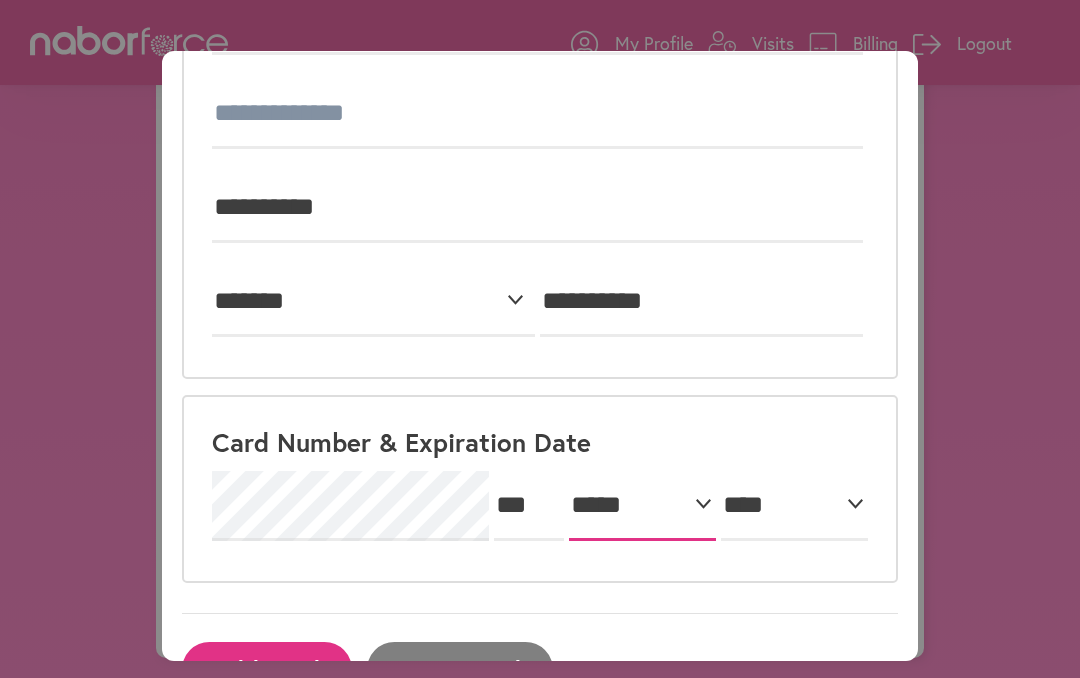 select on "*" 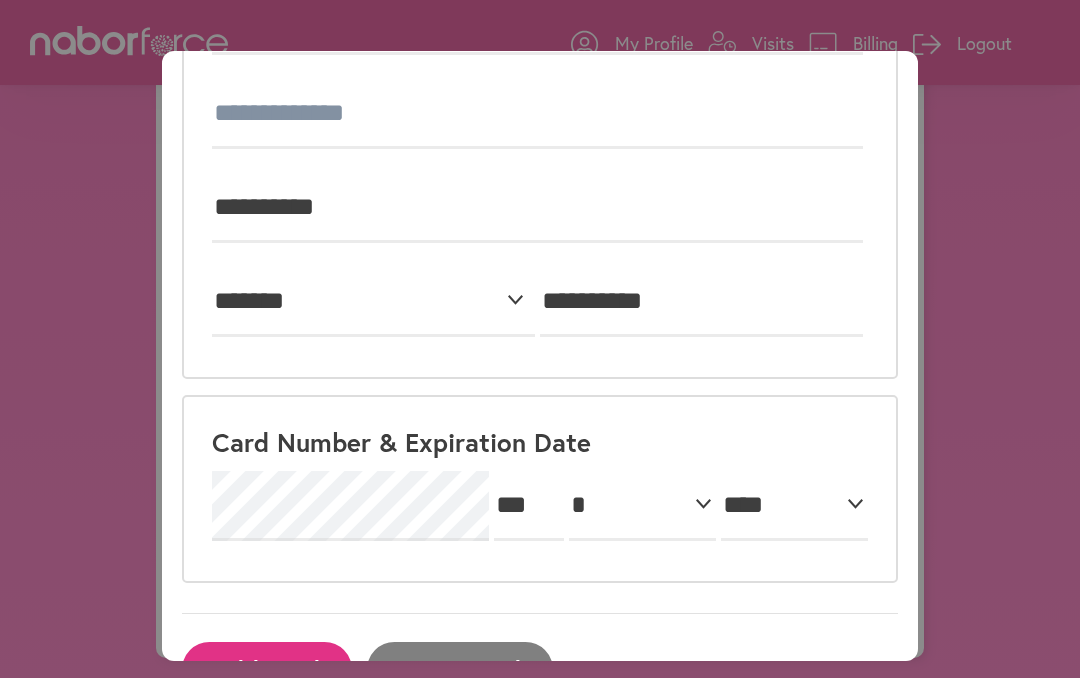 click on "**** **** **** **** **** **** **** **** **** **** **** **** **** **** **** **** **** **** **** **** ****" at bounding box center (794, 506) 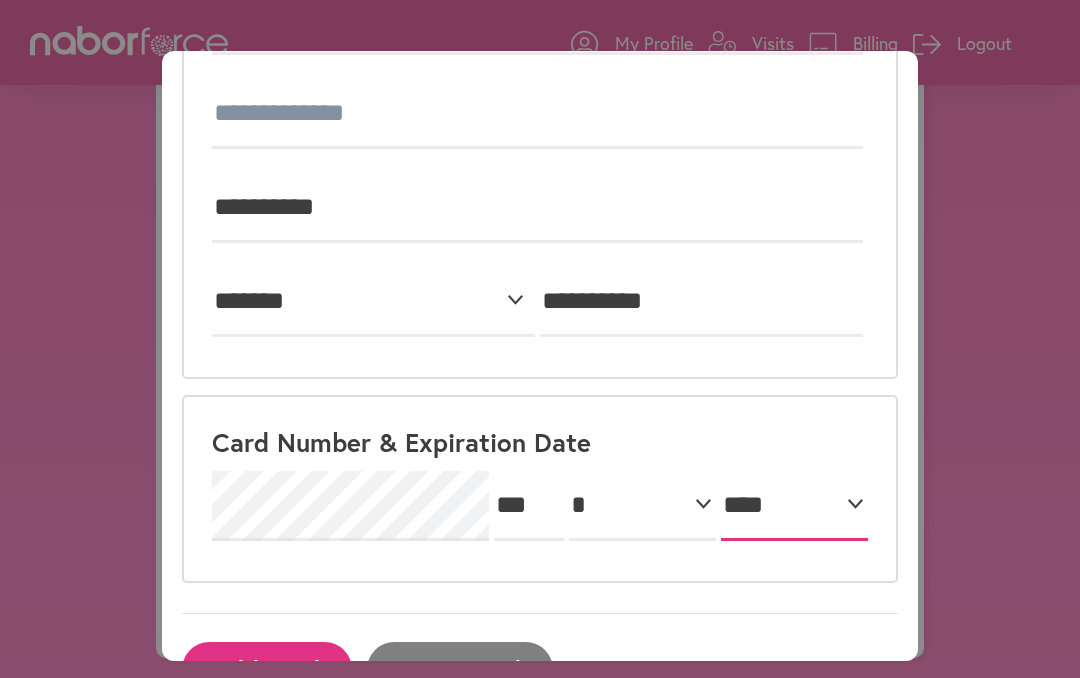 select on "****" 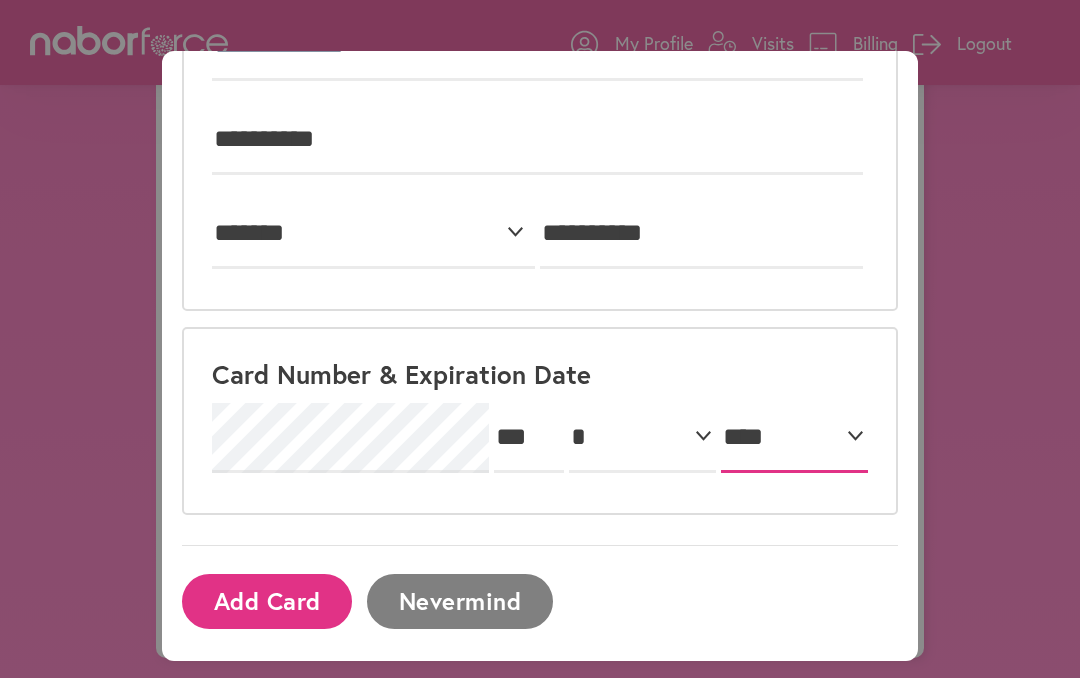 scroll, scrollTop: 735, scrollLeft: 0, axis: vertical 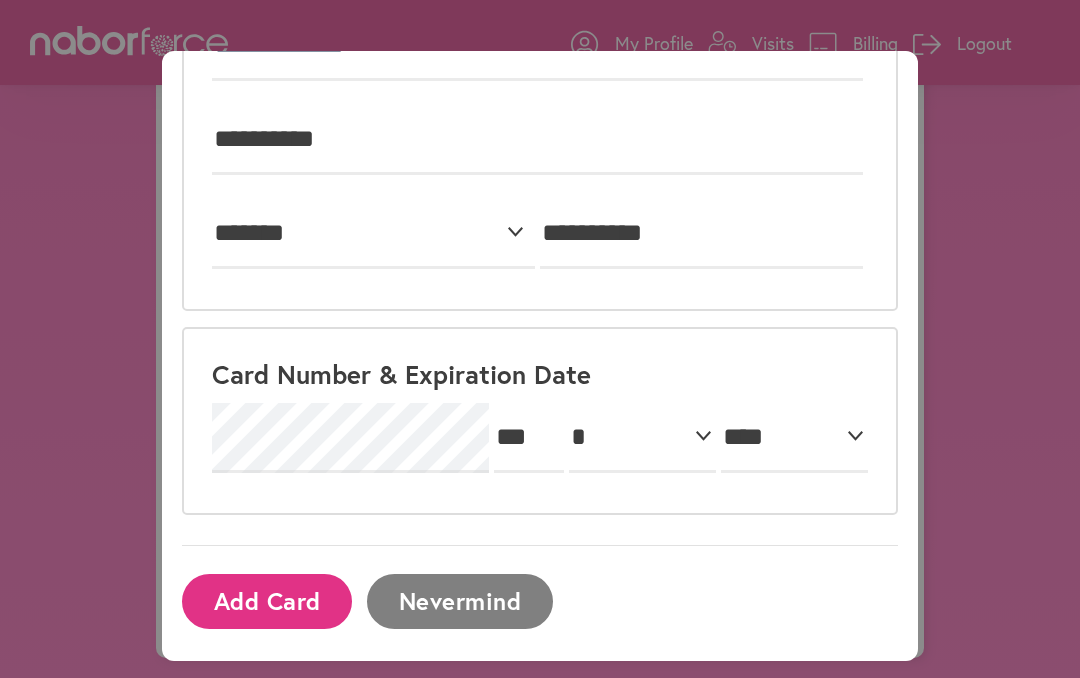 click on "Add Card" at bounding box center [267, 601] 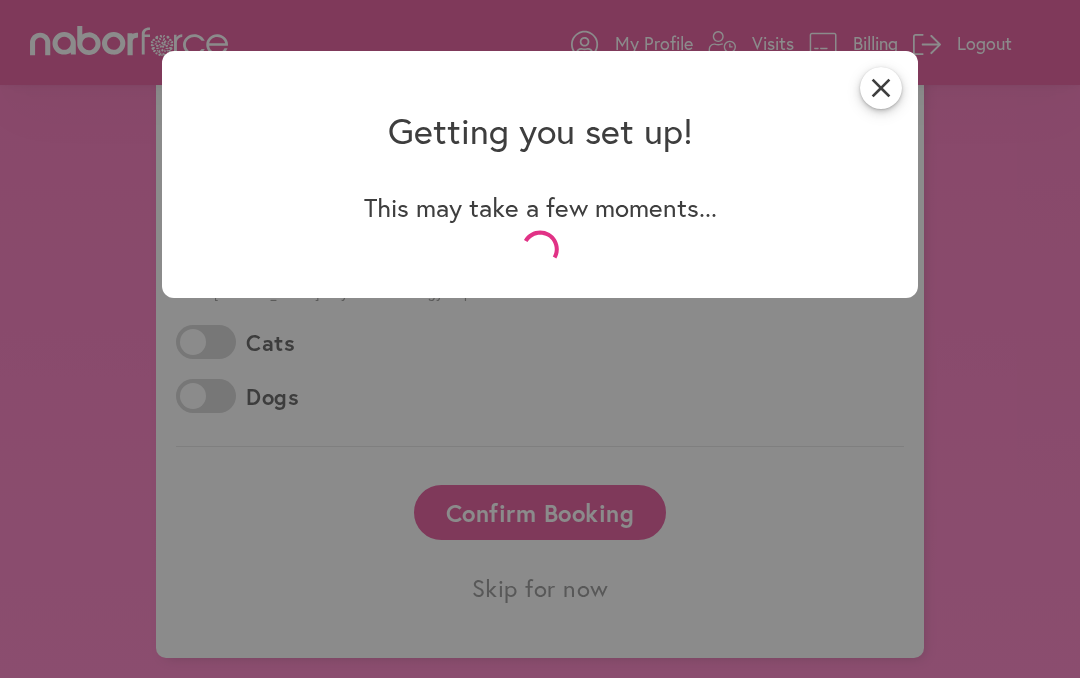 scroll, scrollTop: 0, scrollLeft: 0, axis: both 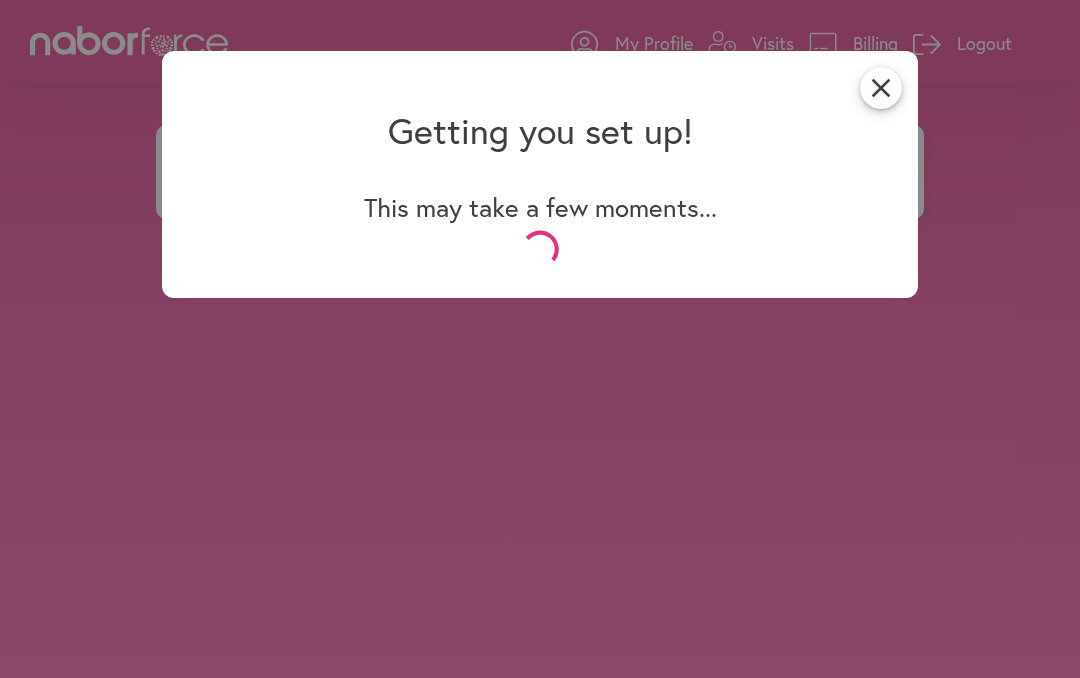 select on "*" 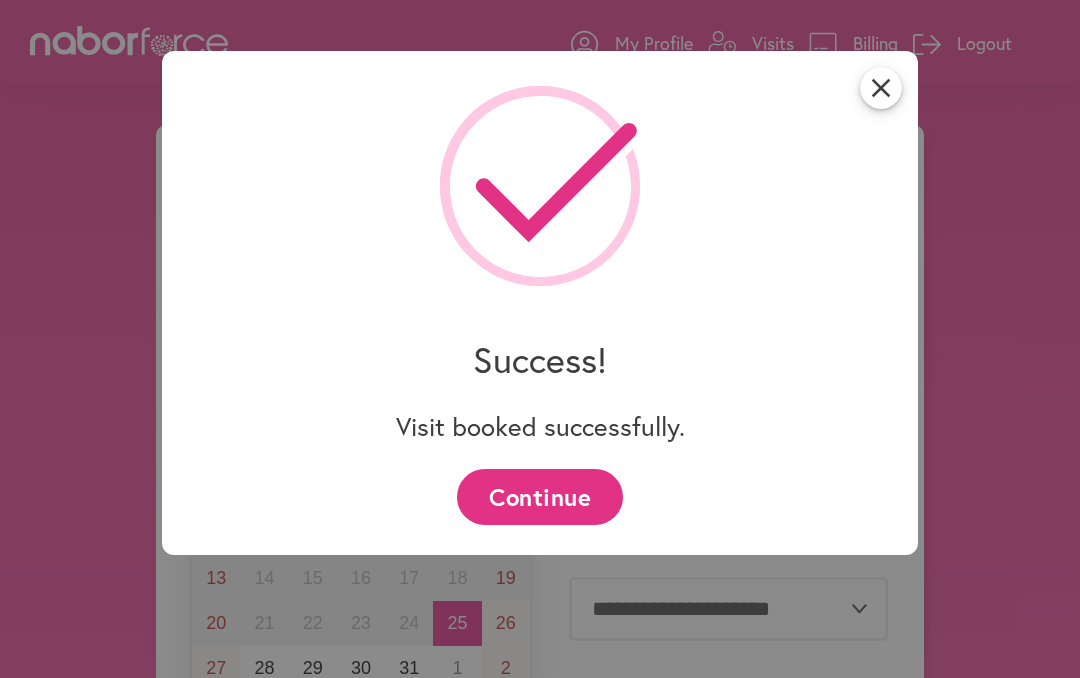 click on "Continue" at bounding box center [539, 496] 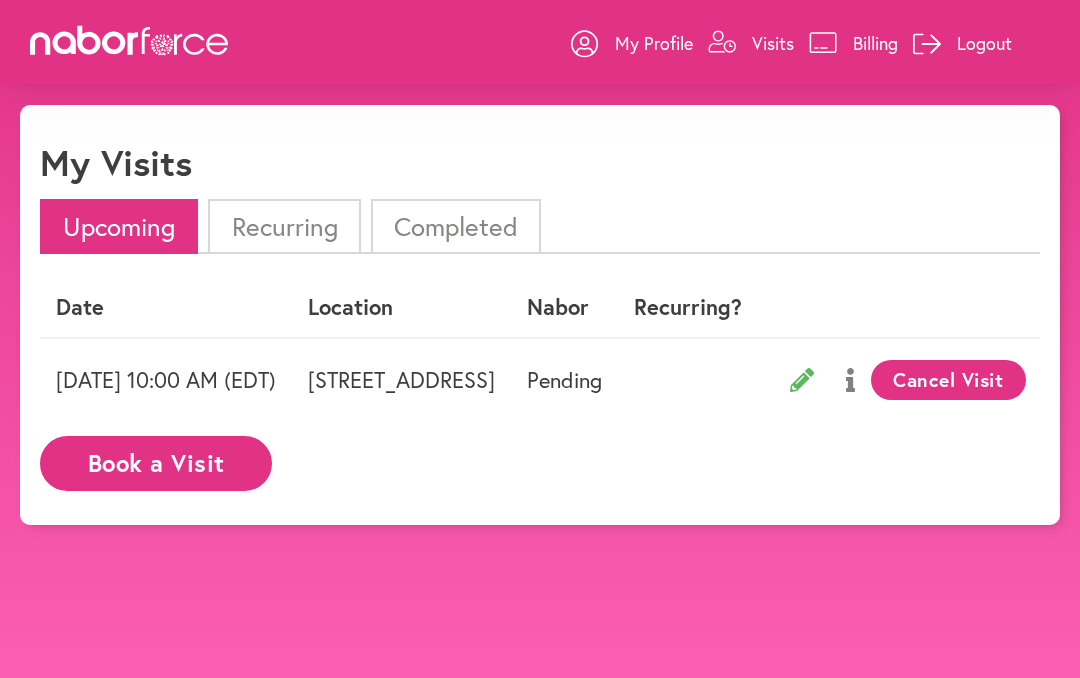 scroll, scrollTop: 0, scrollLeft: 0, axis: both 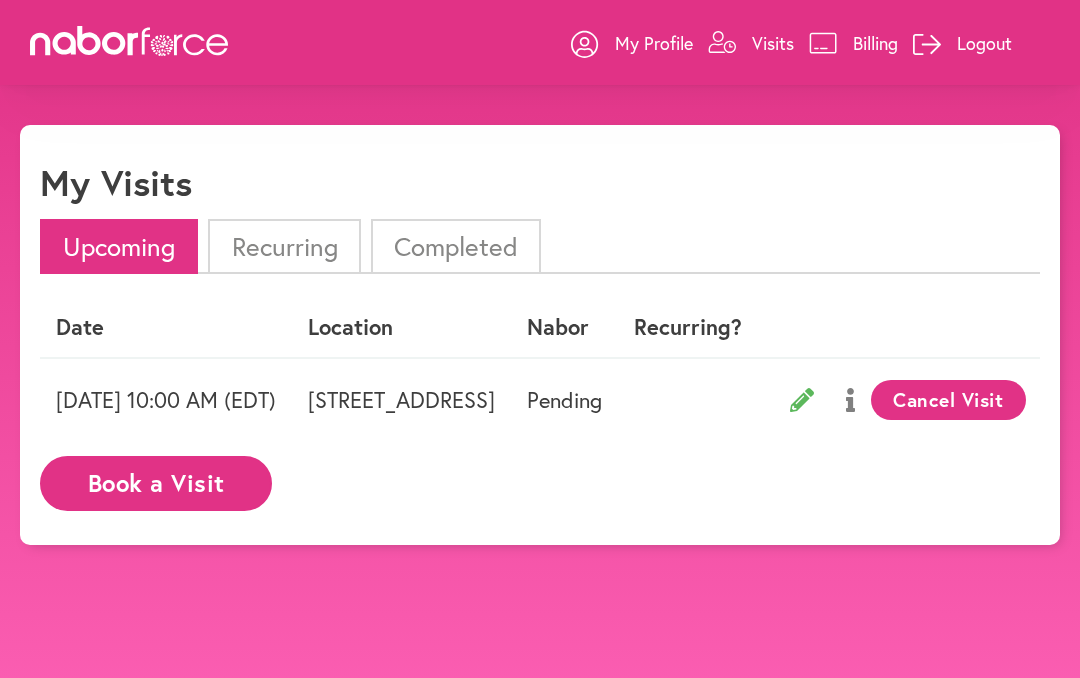 click on "Logout" at bounding box center [984, 43] 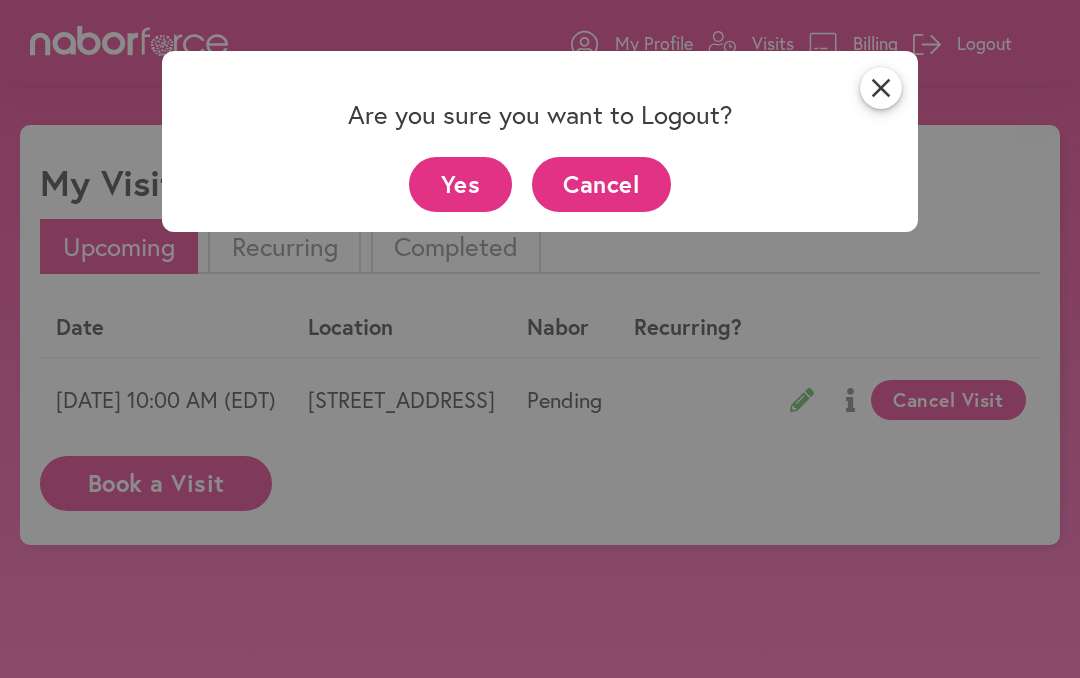 click on "Cancel" at bounding box center [601, 184] 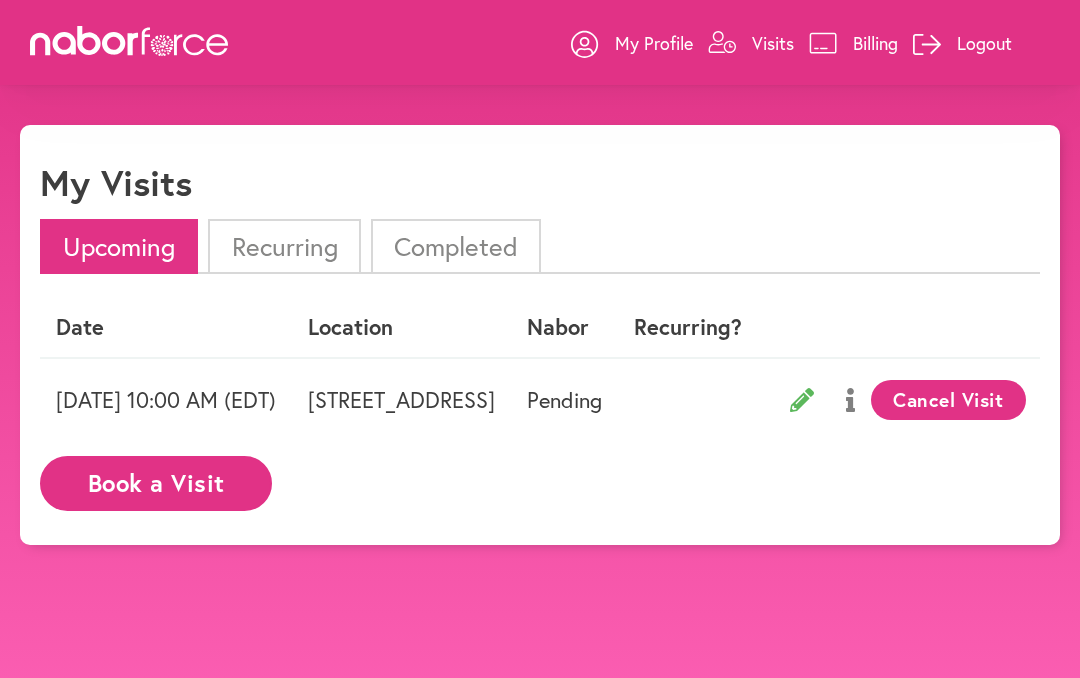 click on "My Profile" at bounding box center [654, 43] 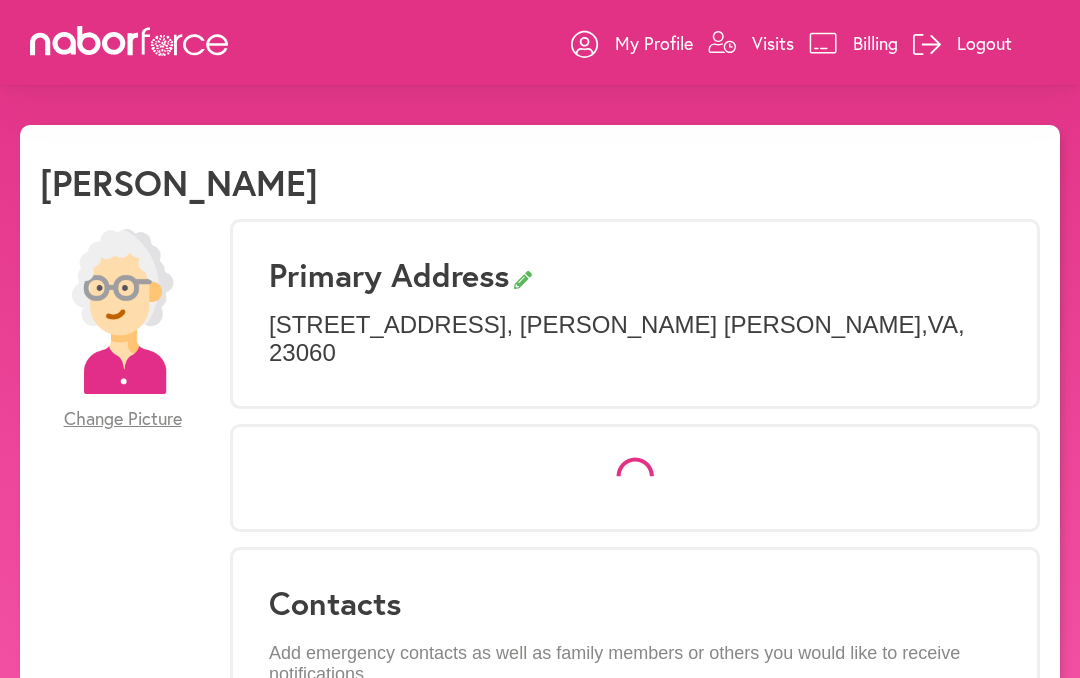 select on "*" 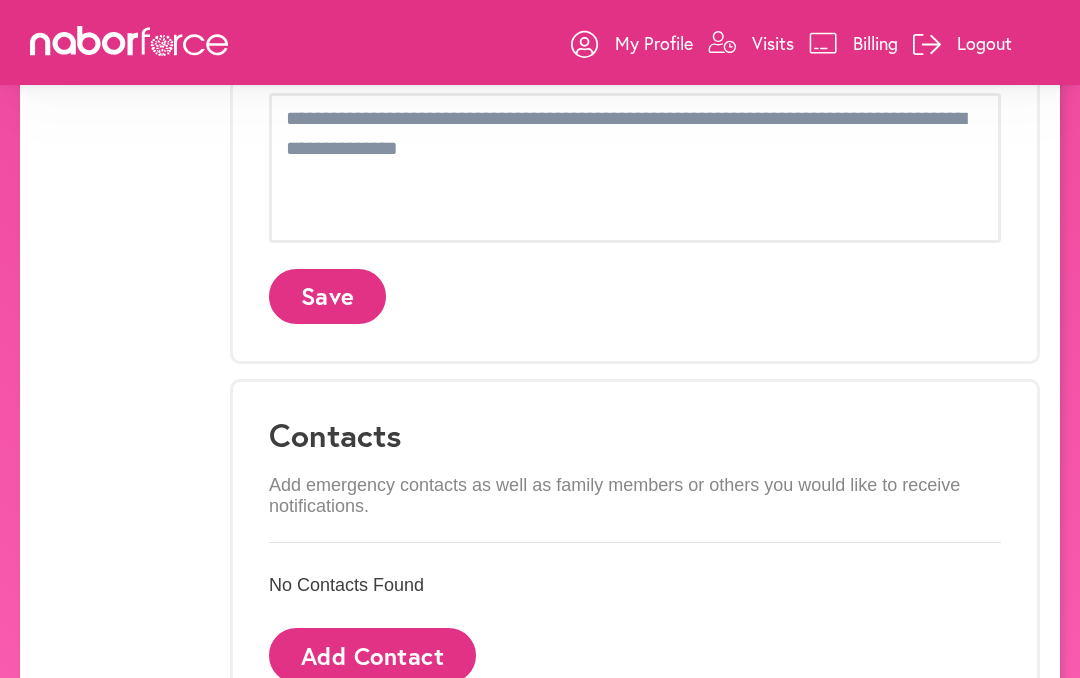 scroll, scrollTop: 969, scrollLeft: 0, axis: vertical 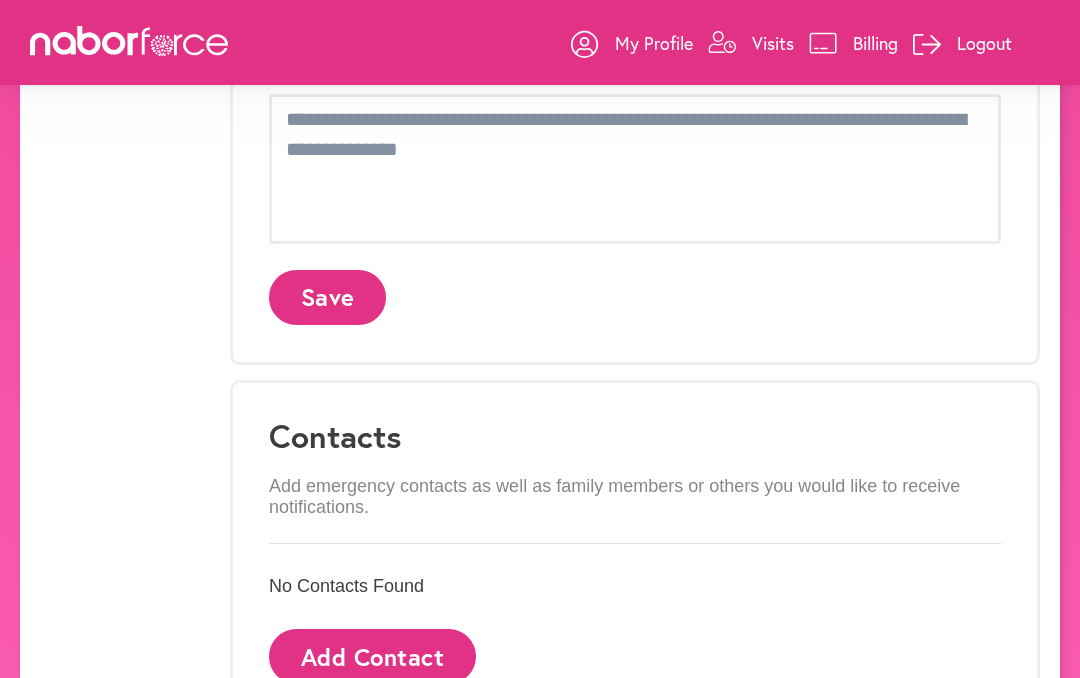 click on "Add Contact" at bounding box center [372, 656] 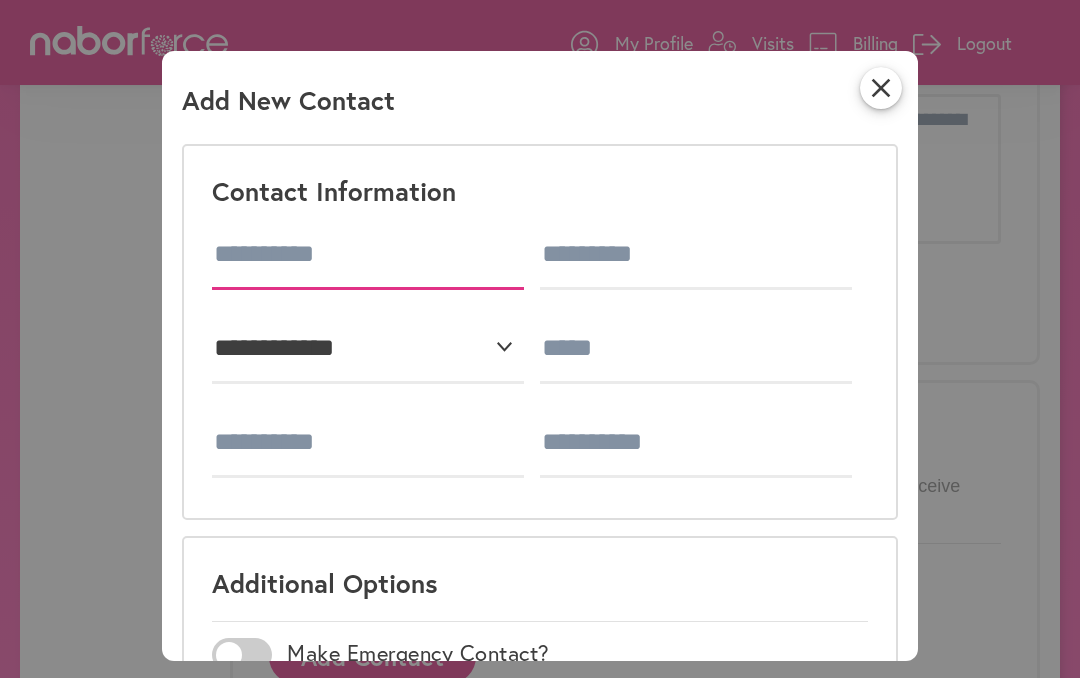 click at bounding box center (368, 255) 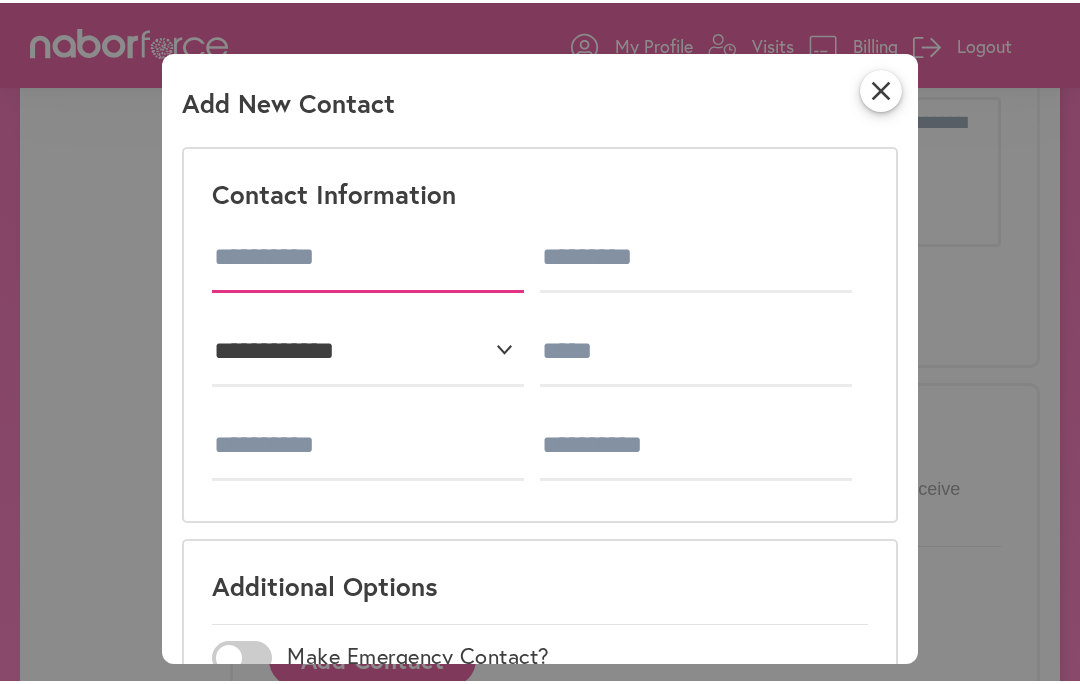 scroll, scrollTop: 968, scrollLeft: 0, axis: vertical 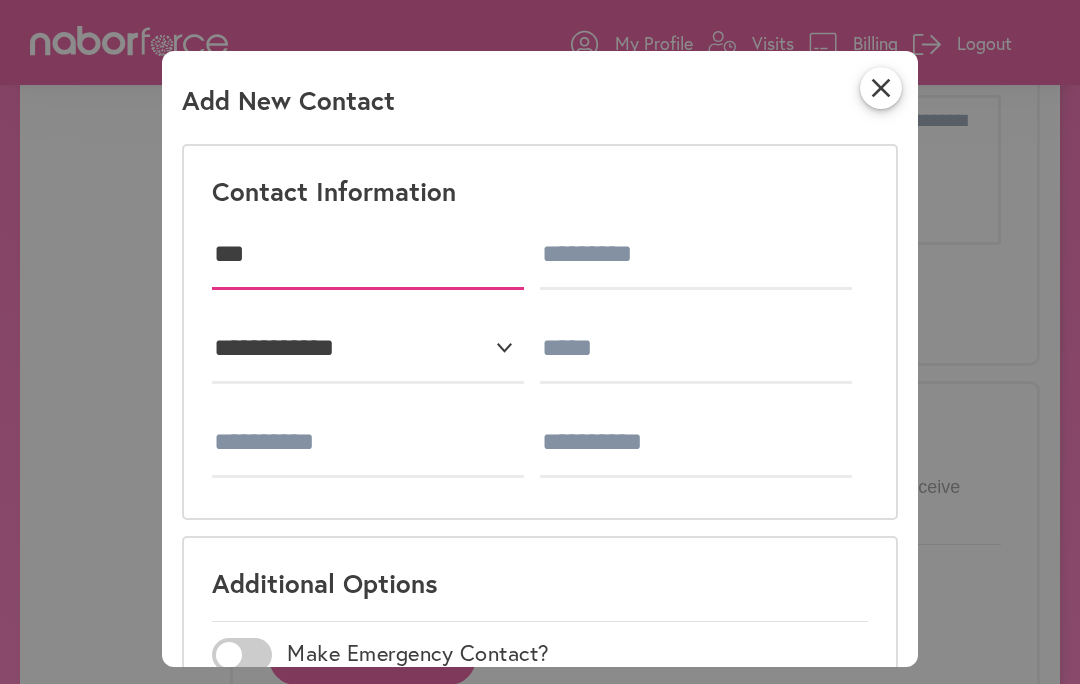 type on "***" 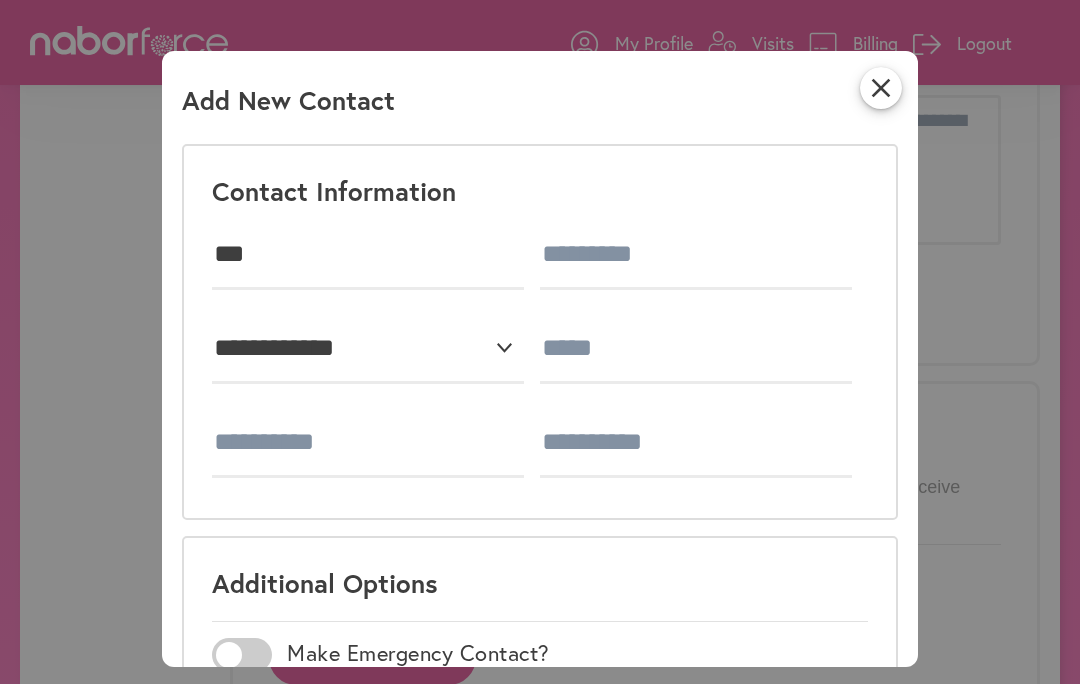 click at bounding box center [696, 255] 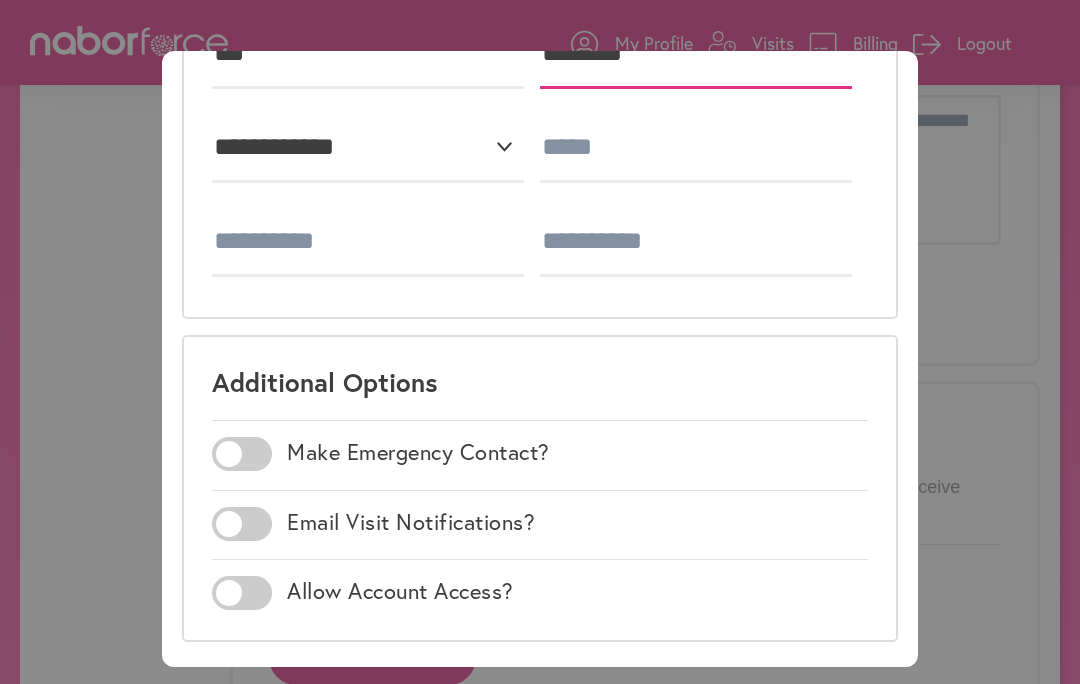scroll, scrollTop: 202, scrollLeft: 0, axis: vertical 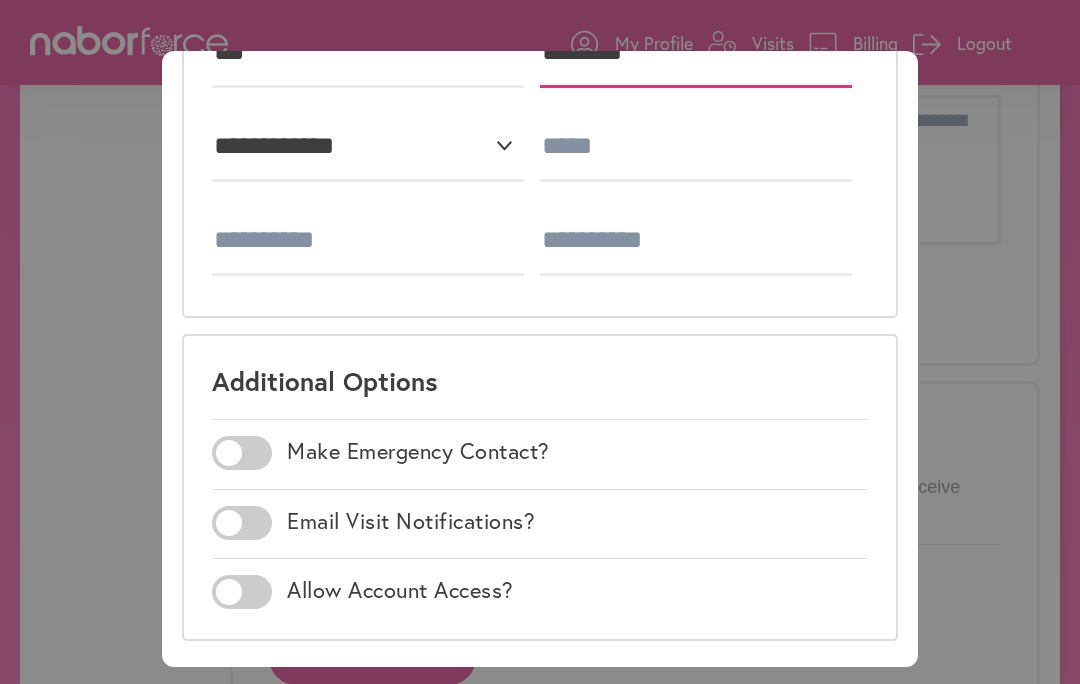 type on "********" 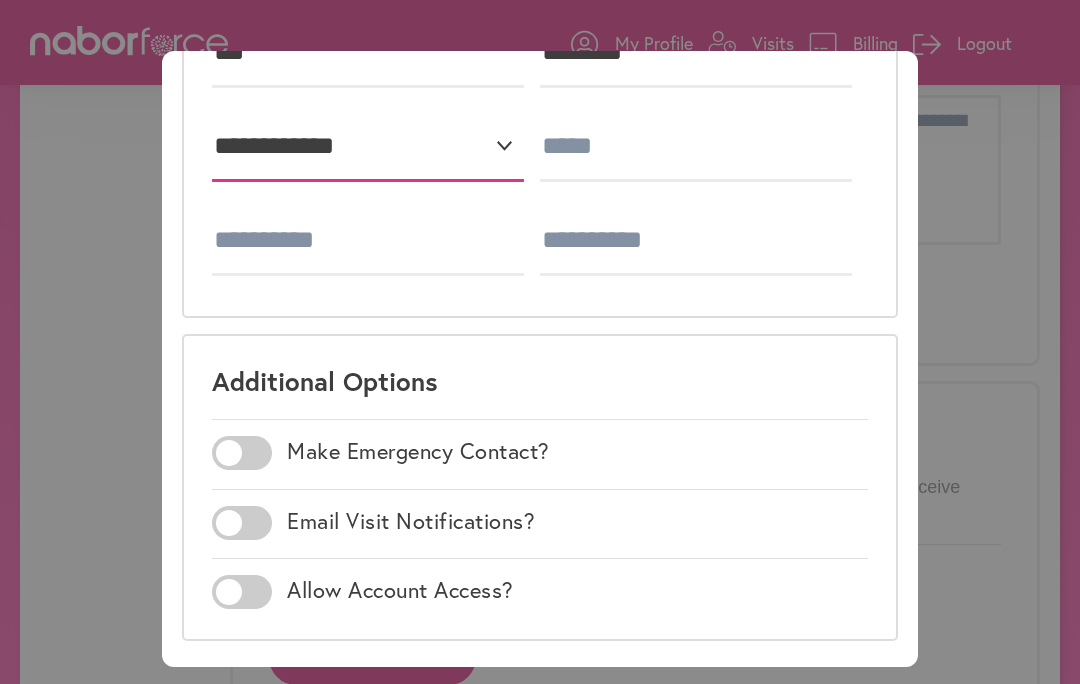 click on "**********" at bounding box center [368, 147] 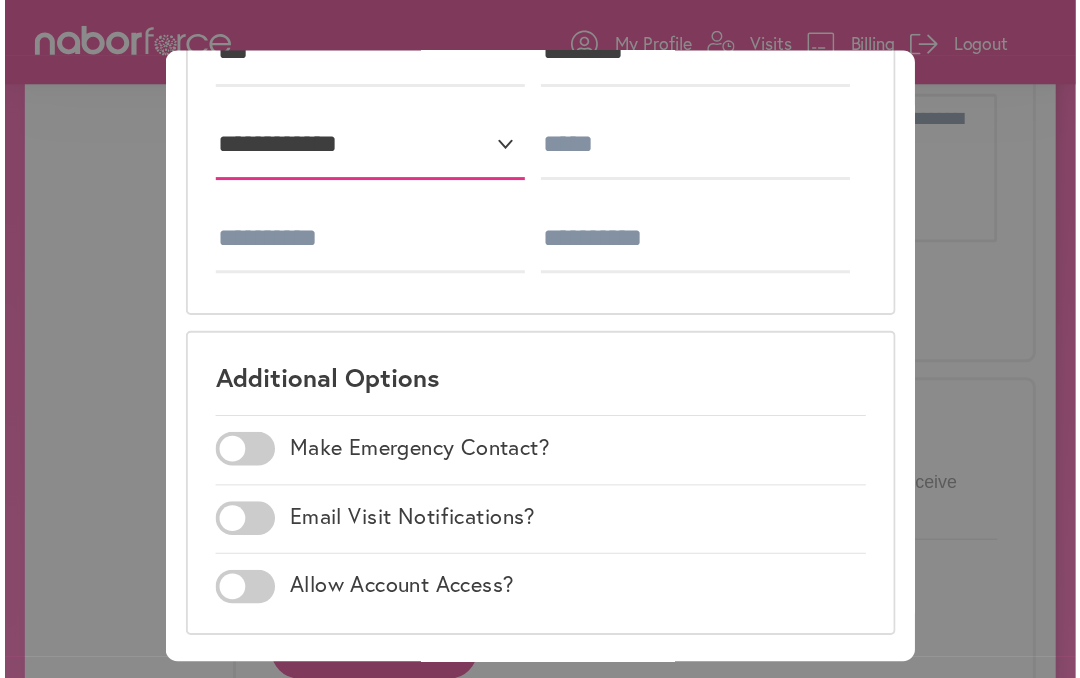 scroll, scrollTop: 969, scrollLeft: 0, axis: vertical 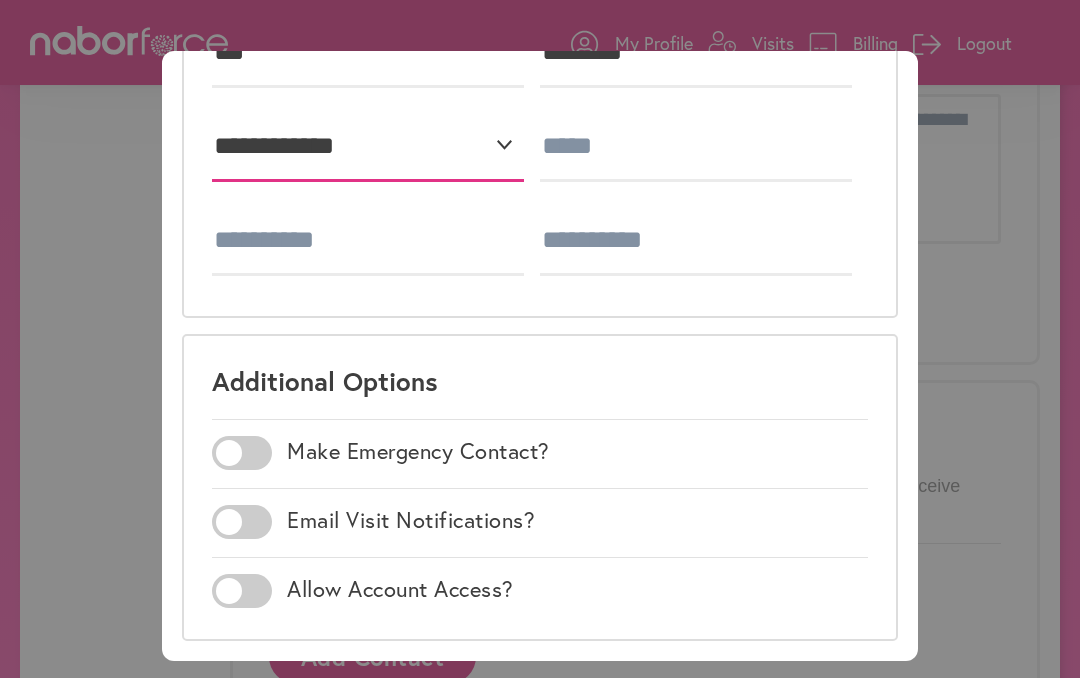 select on "***" 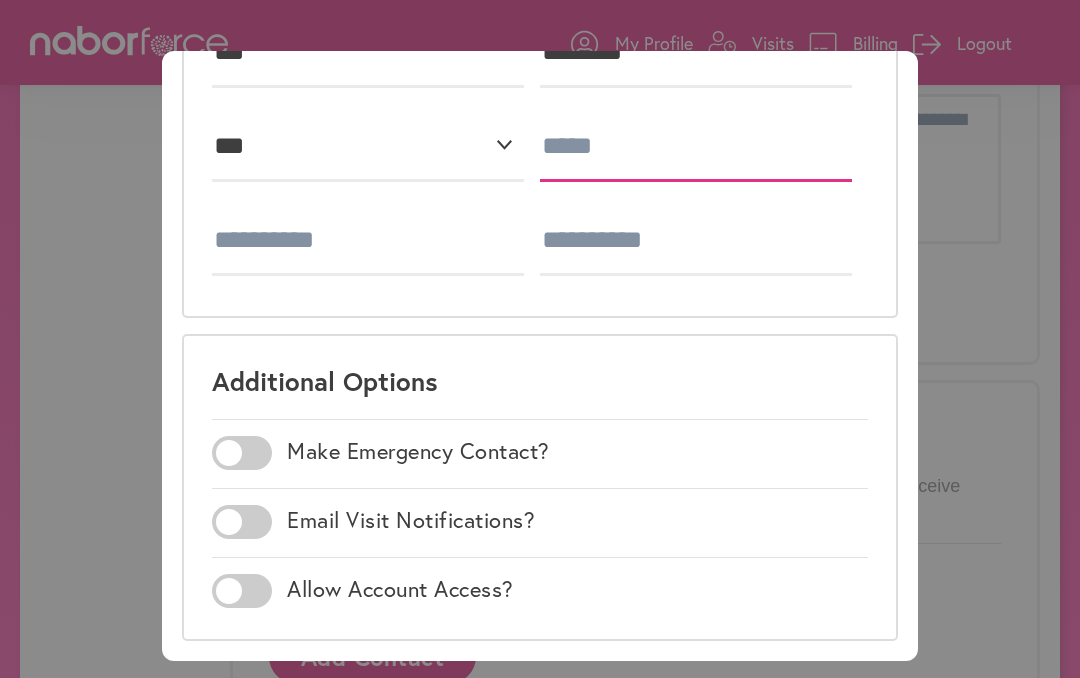 click at bounding box center (696, 147) 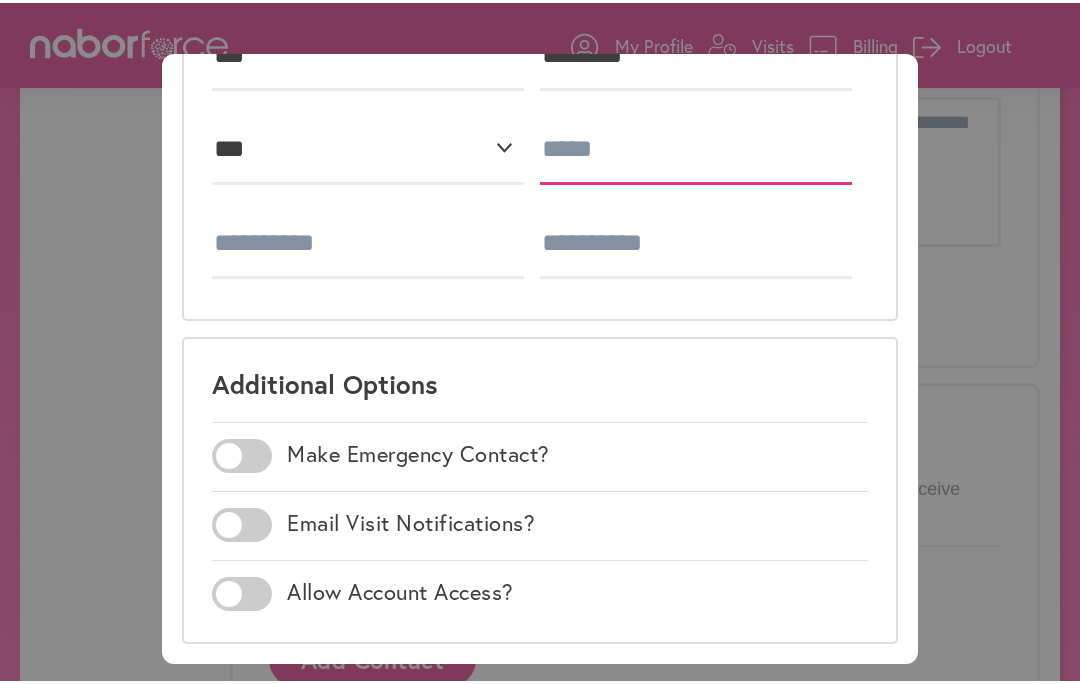 scroll, scrollTop: 968, scrollLeft: 0, axis: vertical 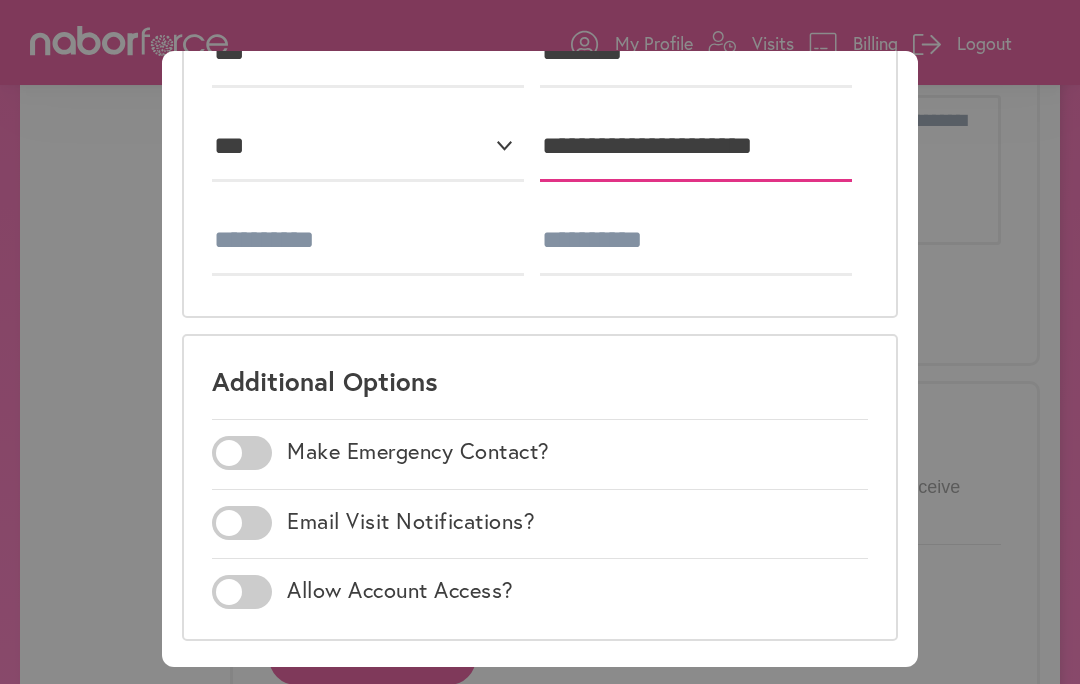 type on "**********" 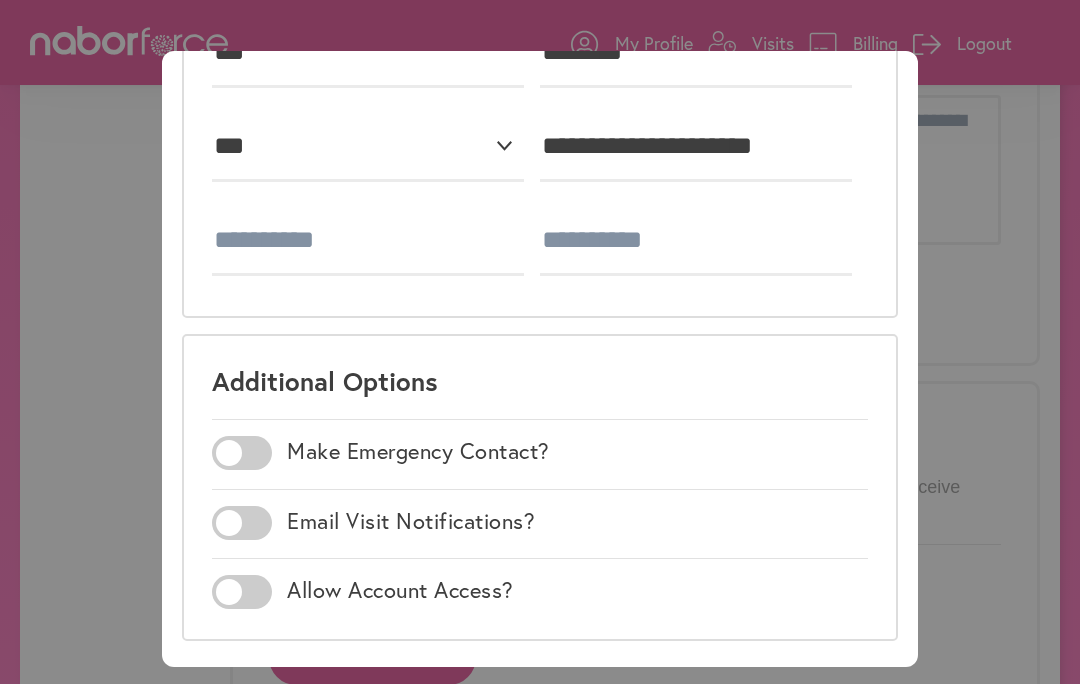 click at bounding box center (368, 241) 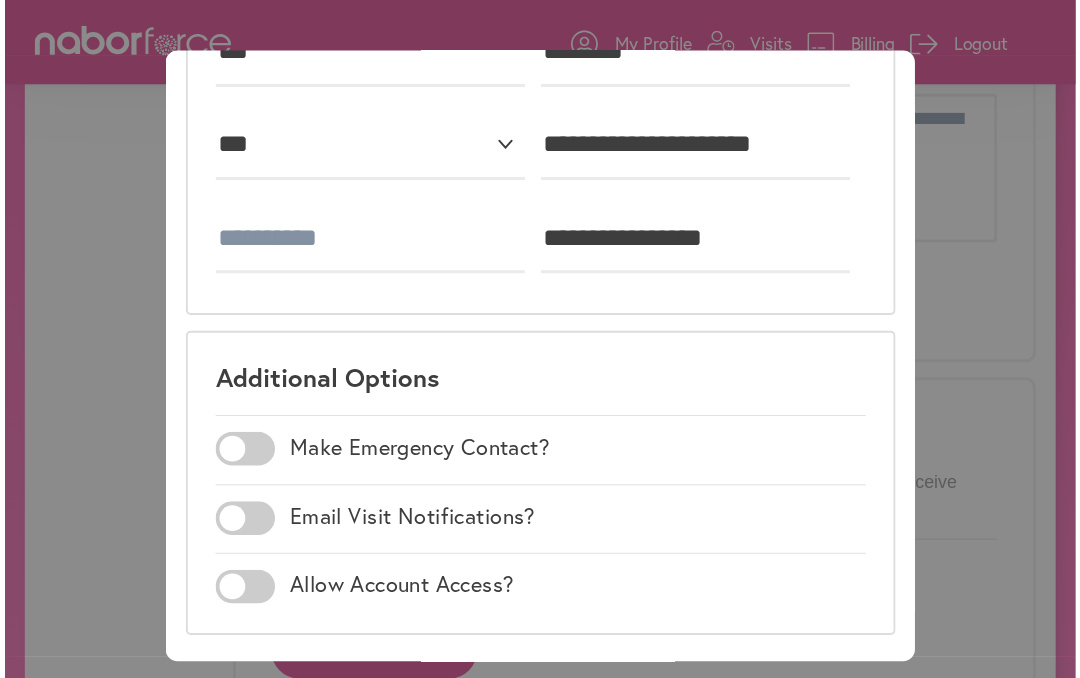 scroll, scrollTop: 969, scrollLeft: 0, axis: vertical 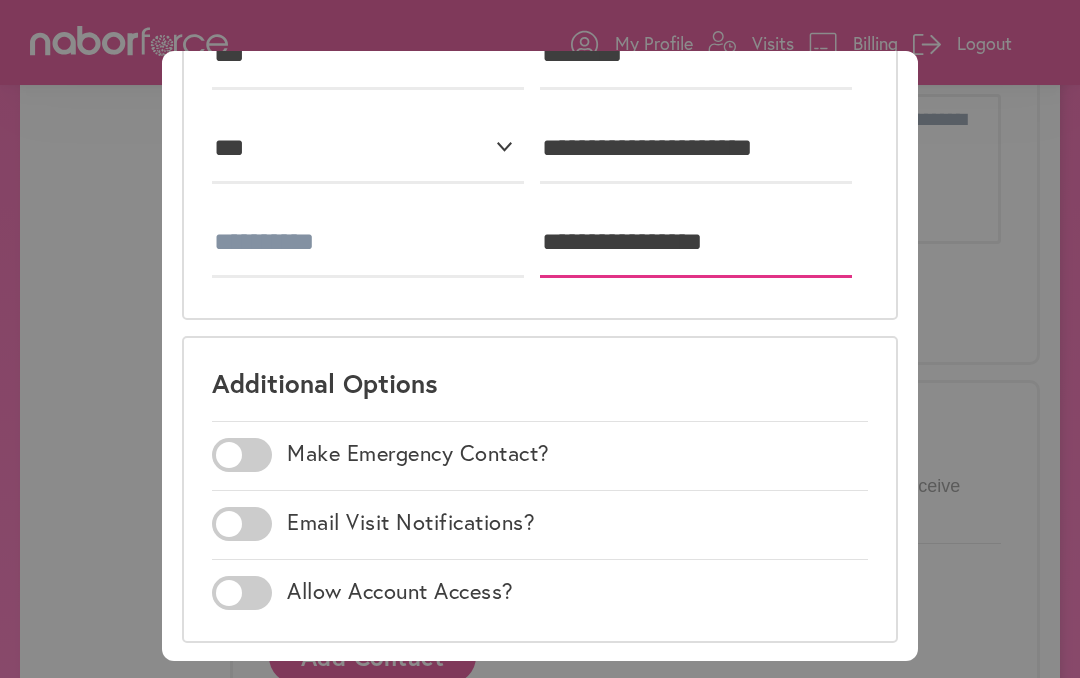 type on "**********" 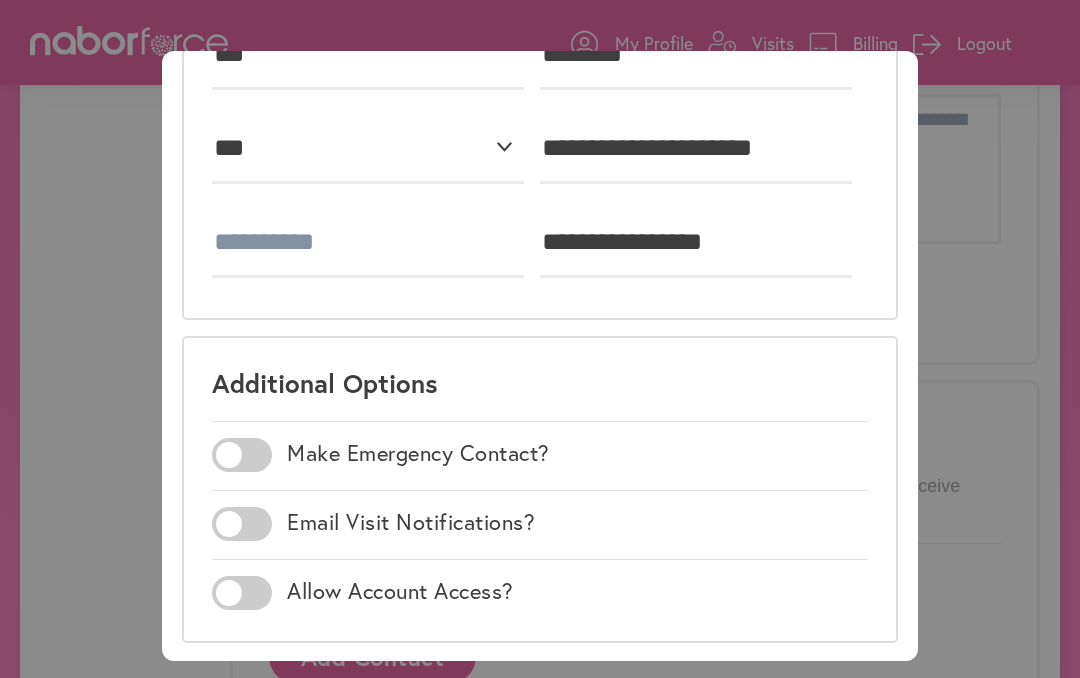 click at bounding box center [242, 455] 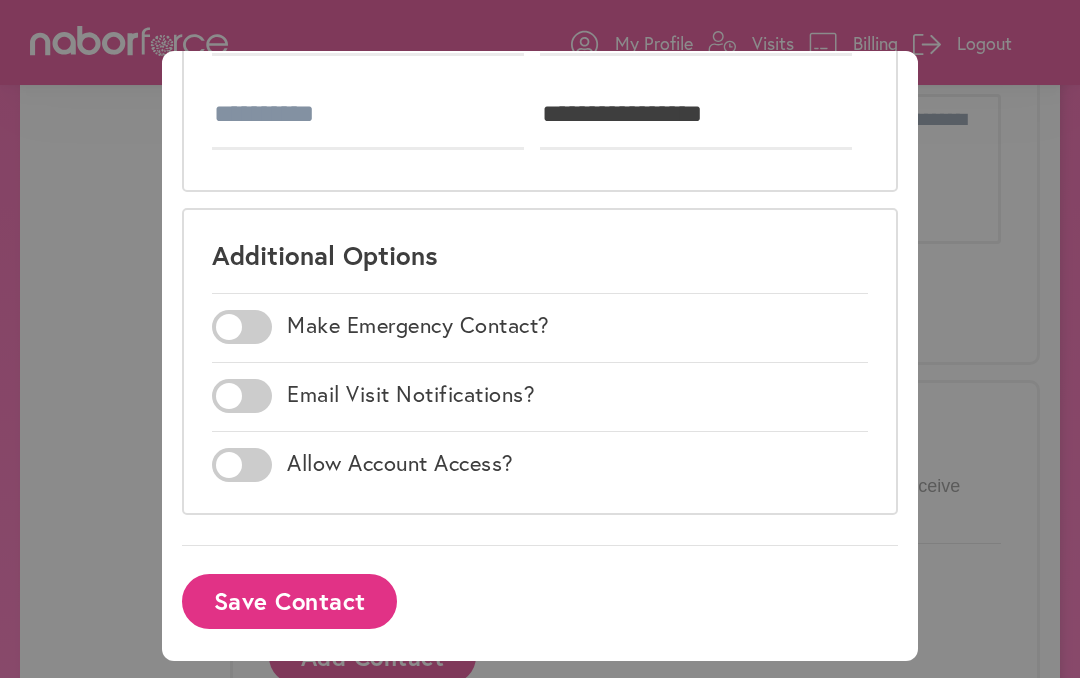 scroll, scrollTop: 330, scrollLeft: 0, axis: vertical 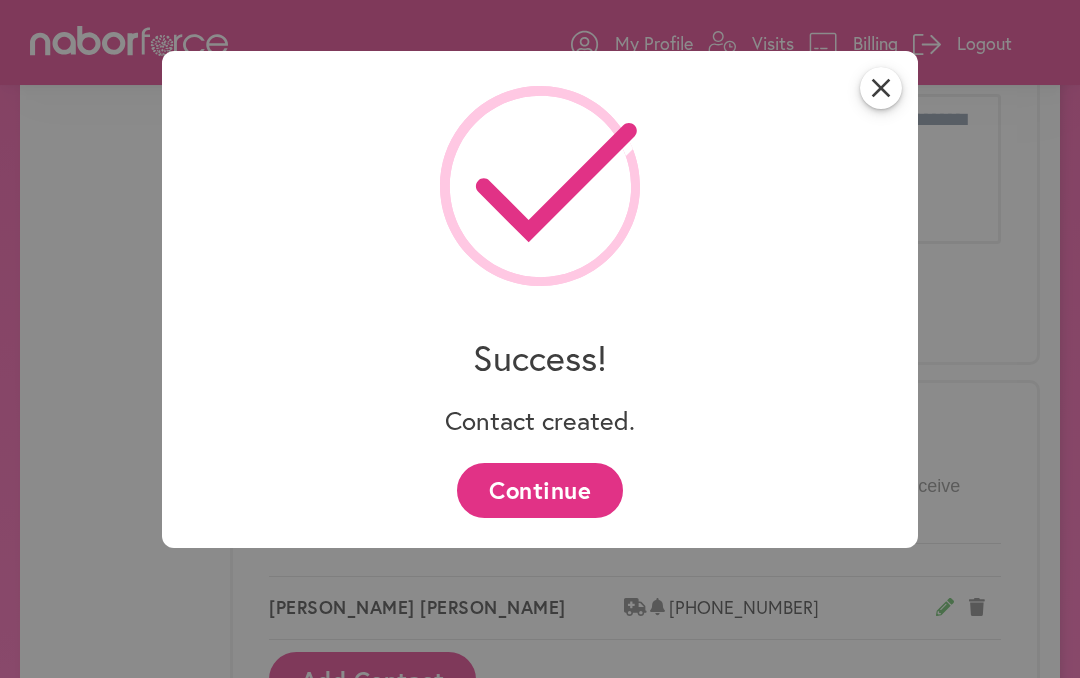 click on "Continue" at bounding box center (539, 490) 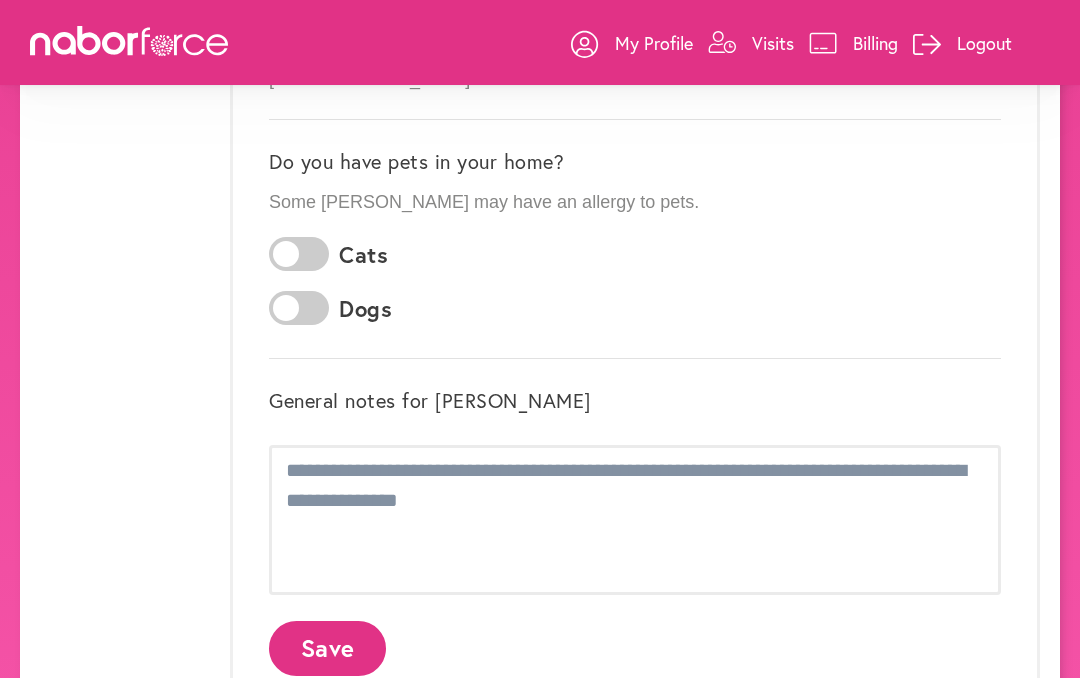 scroll, scrollTop: 617, scrollLeft: 0, axis: vertical 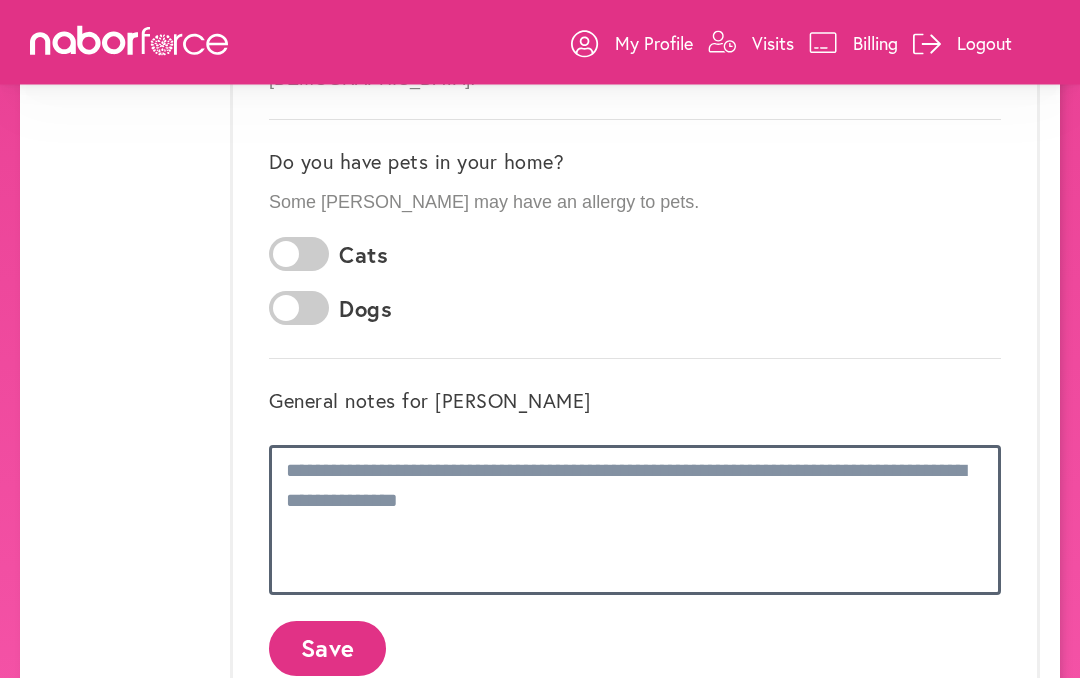 click at bounding box center (635, 521) 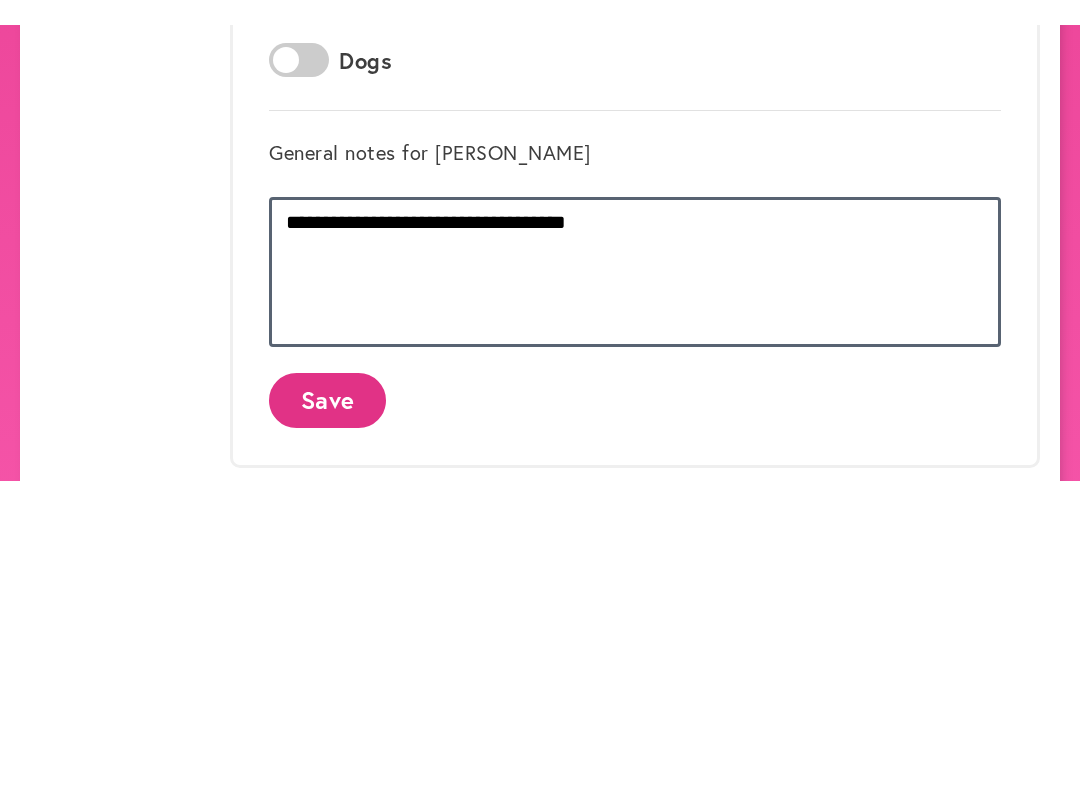 scroll, scrollTop: 891, scrollLeft: 0, axis: vertical 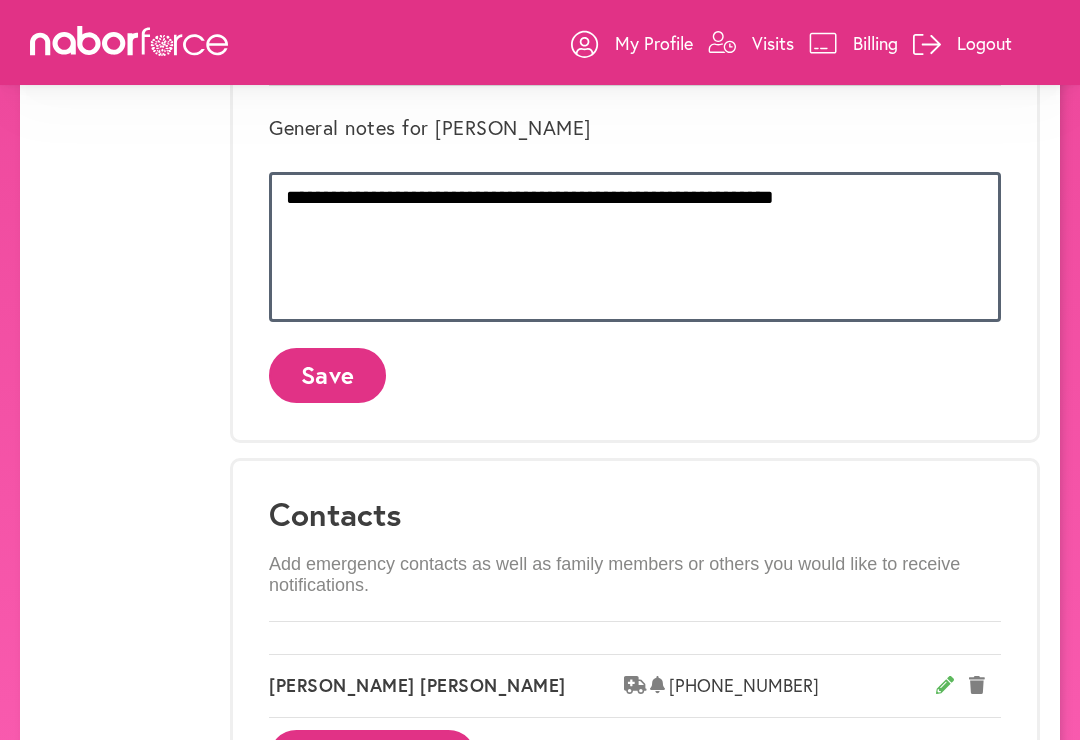 type on "**********" 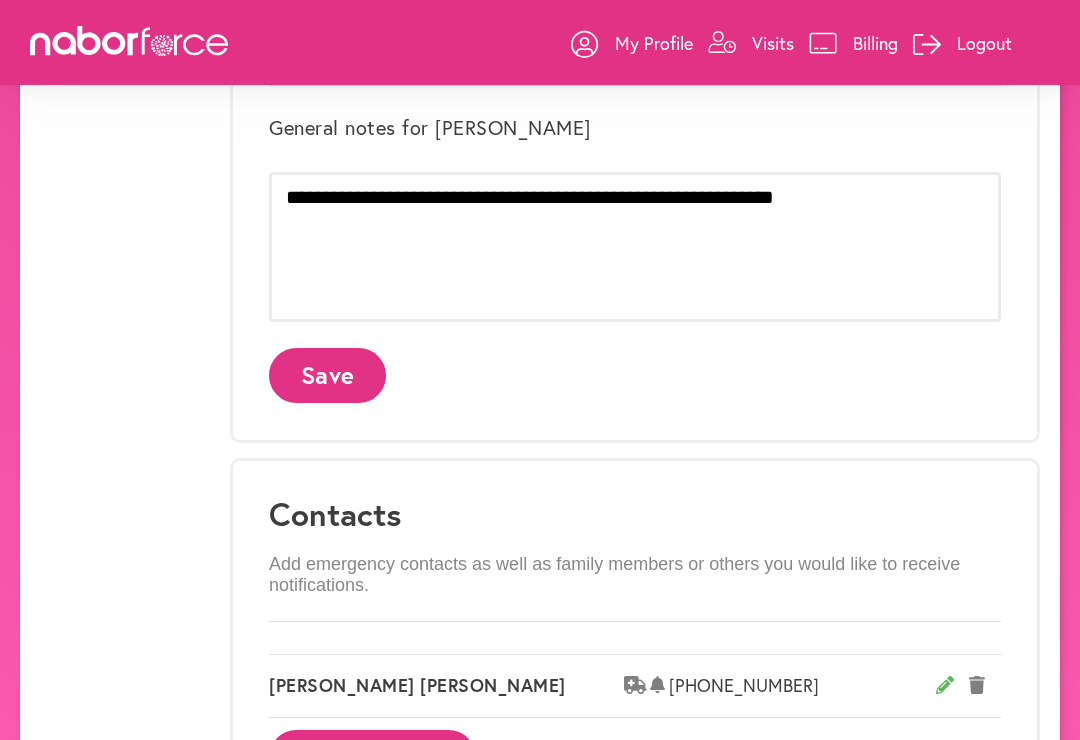 click on "Save" 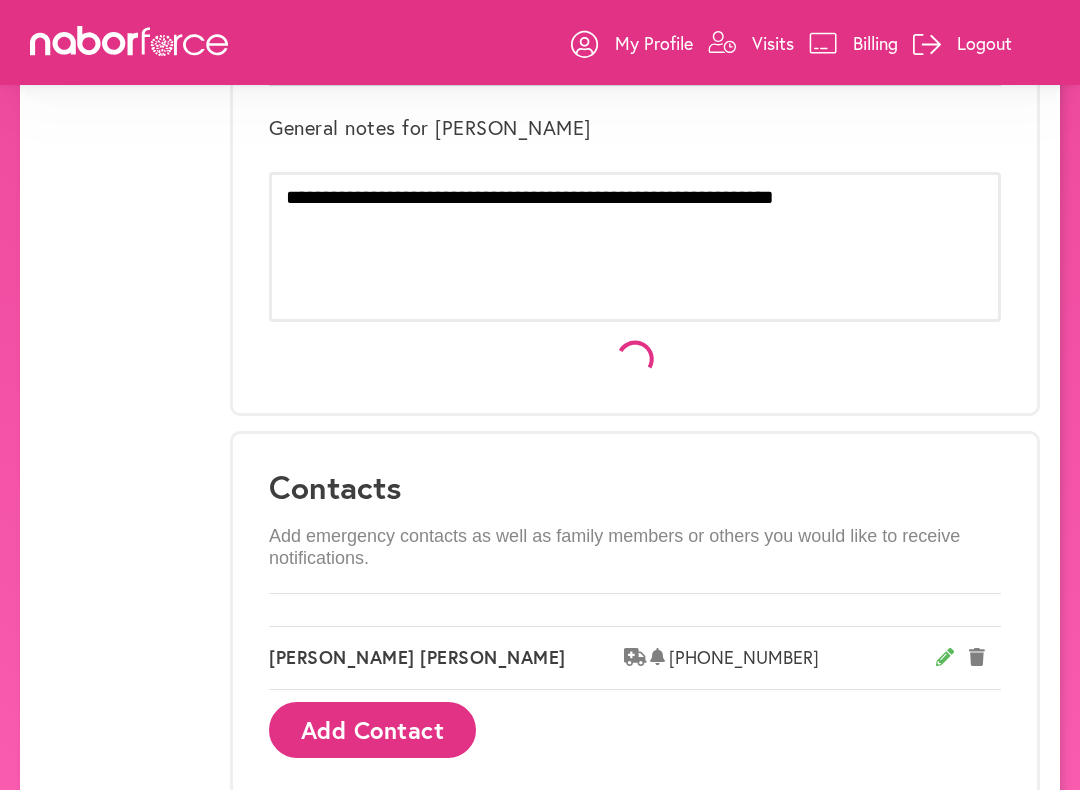 scroll, scrollTop: 0, scrollLeft: 0, axis: both 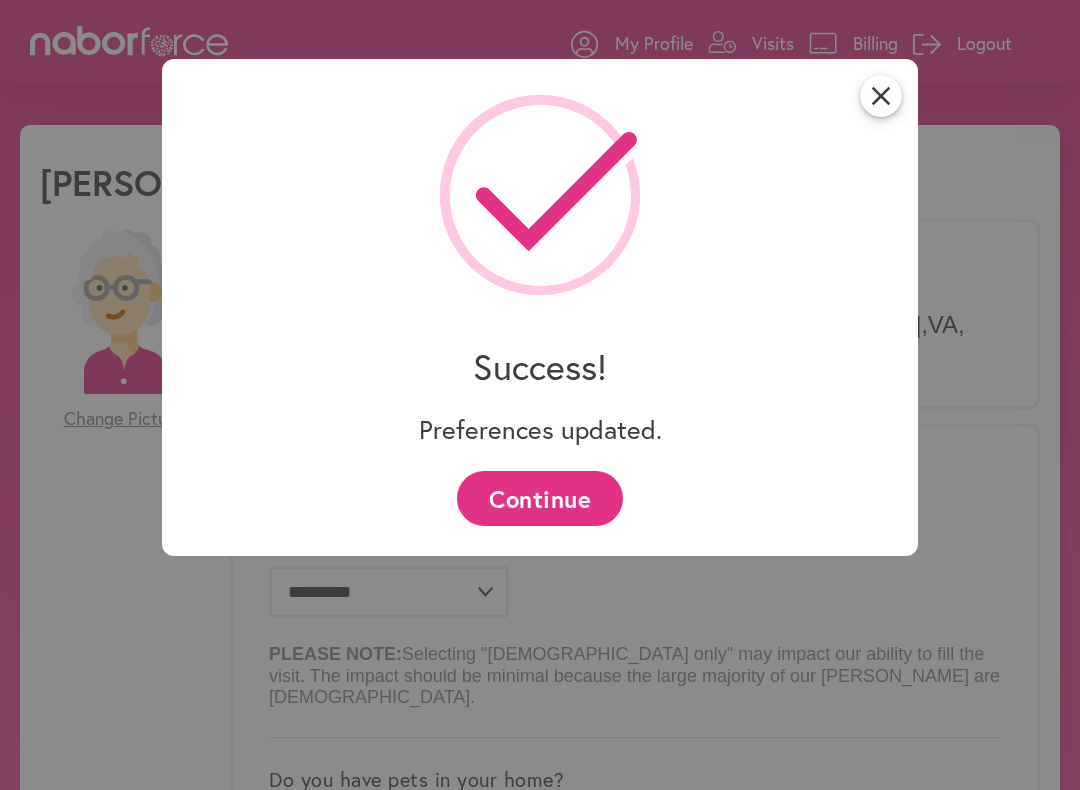 click on "Continue" at bounding box center (539, 498) 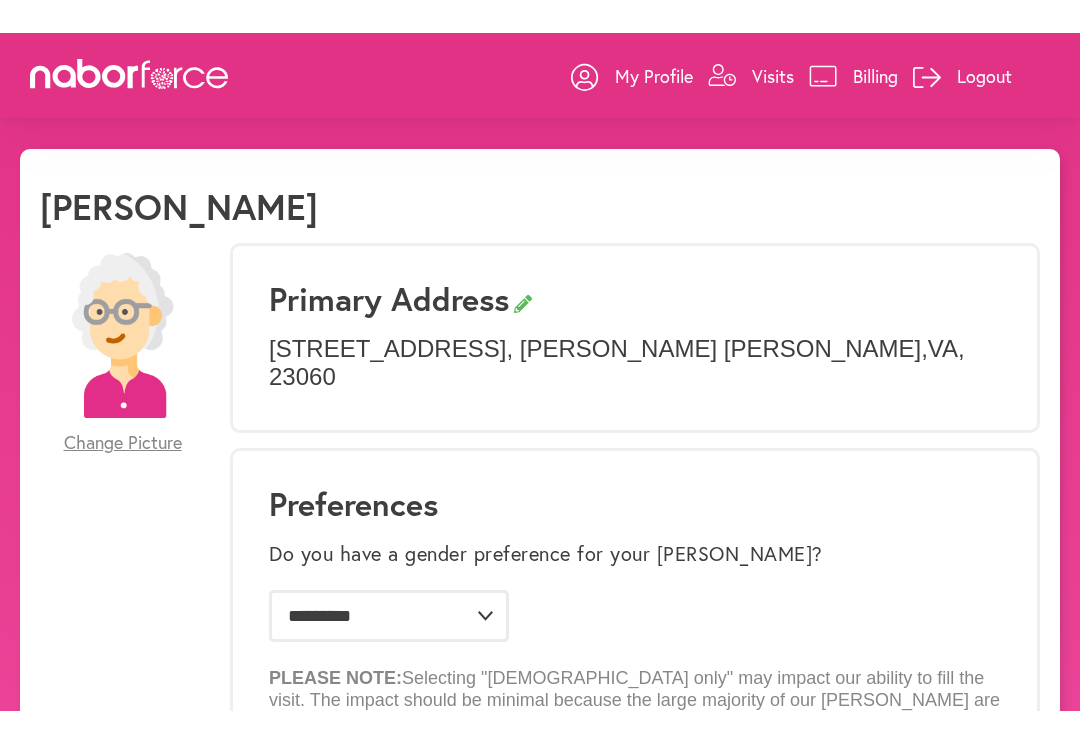 scroll, scrollTop: 0, scrollLeft: 0, axis: both 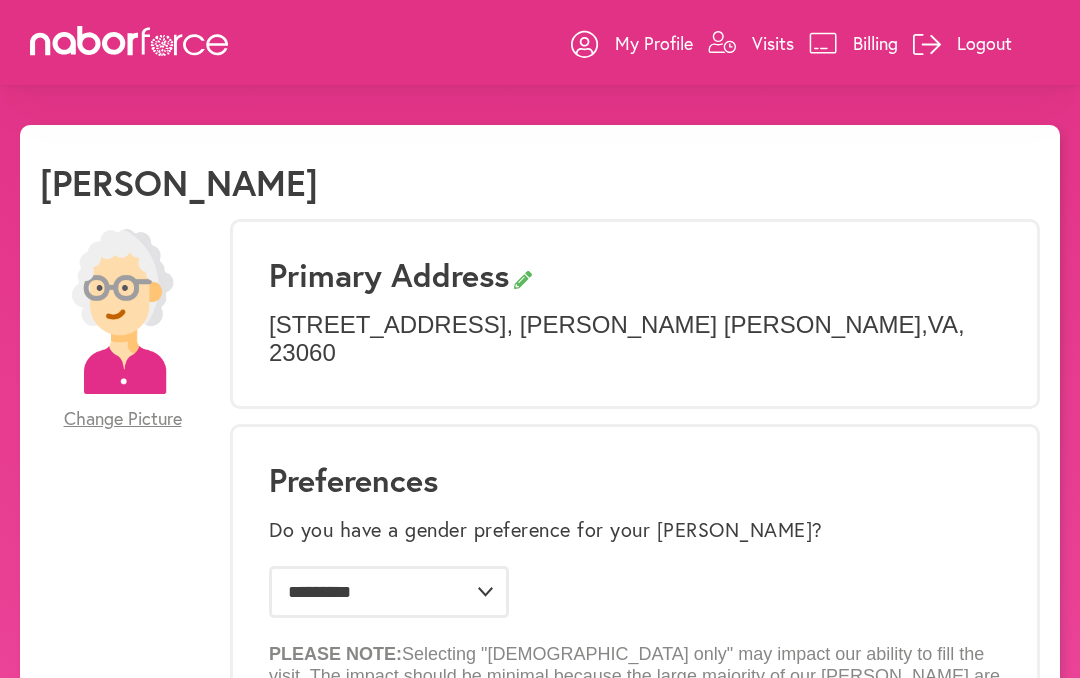 click on "Visits" at bounding box center [773, 43] 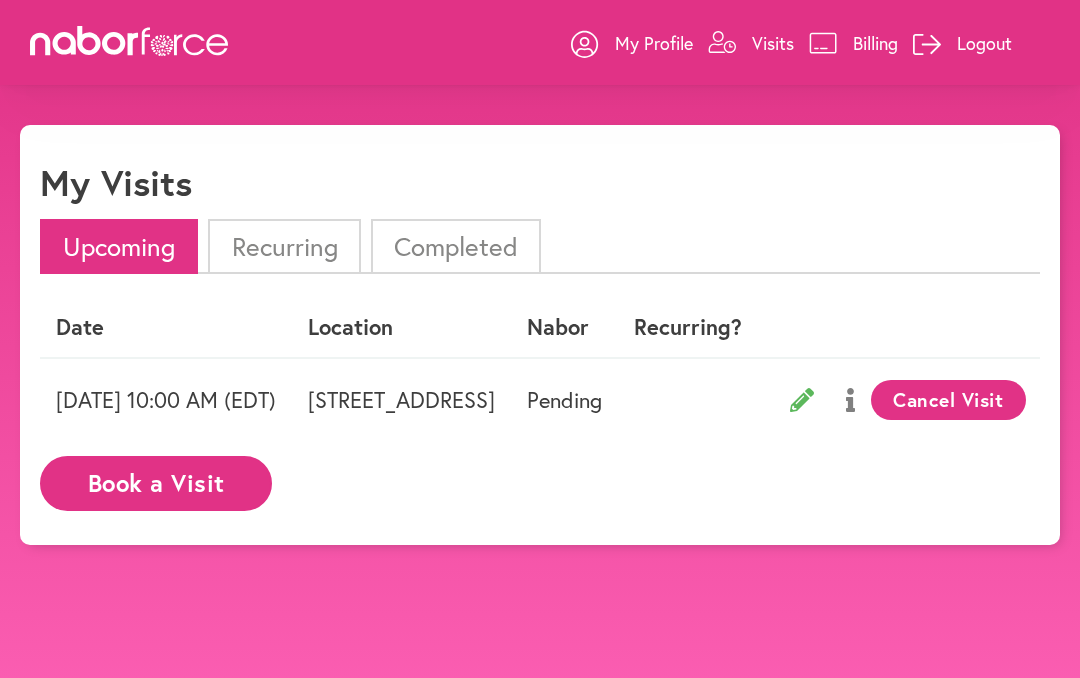 click on "Billing" at bounding box center [853, 43] 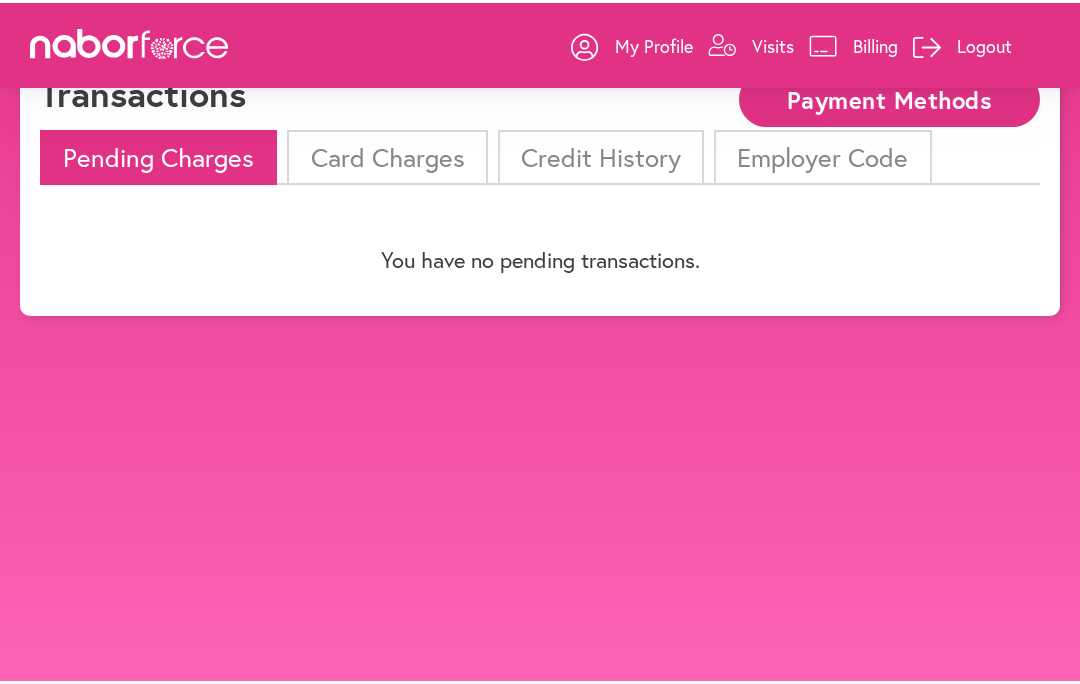 scroll, scrollTop: 0, scrollLeft: 0, axis: both 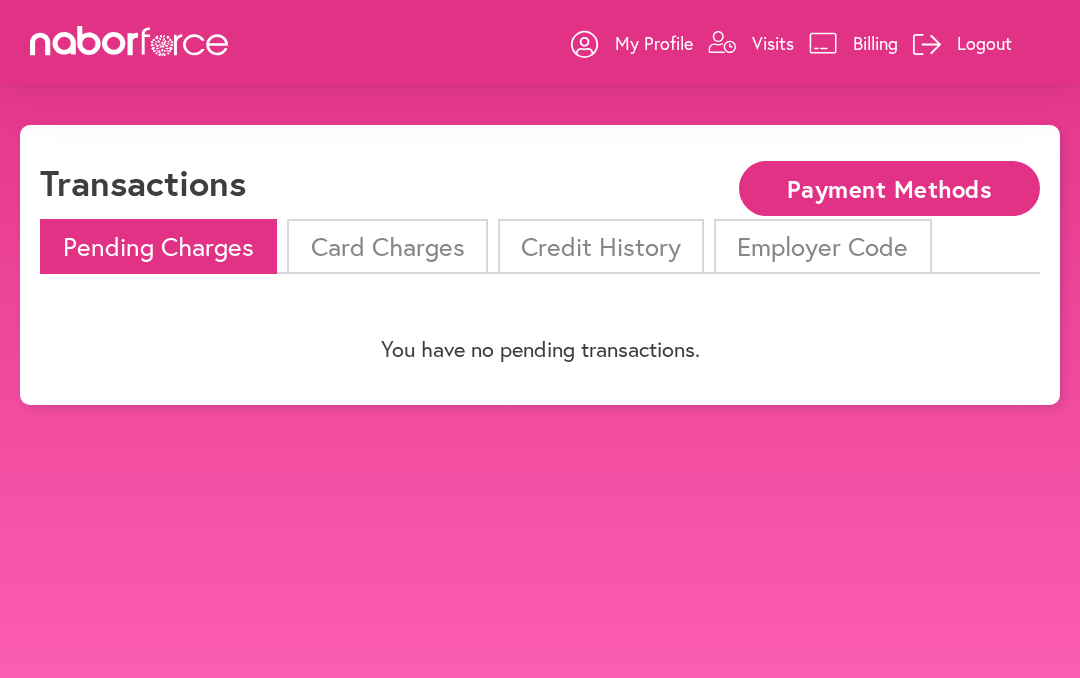 click on "Logout" at bounding box center [984, 43] 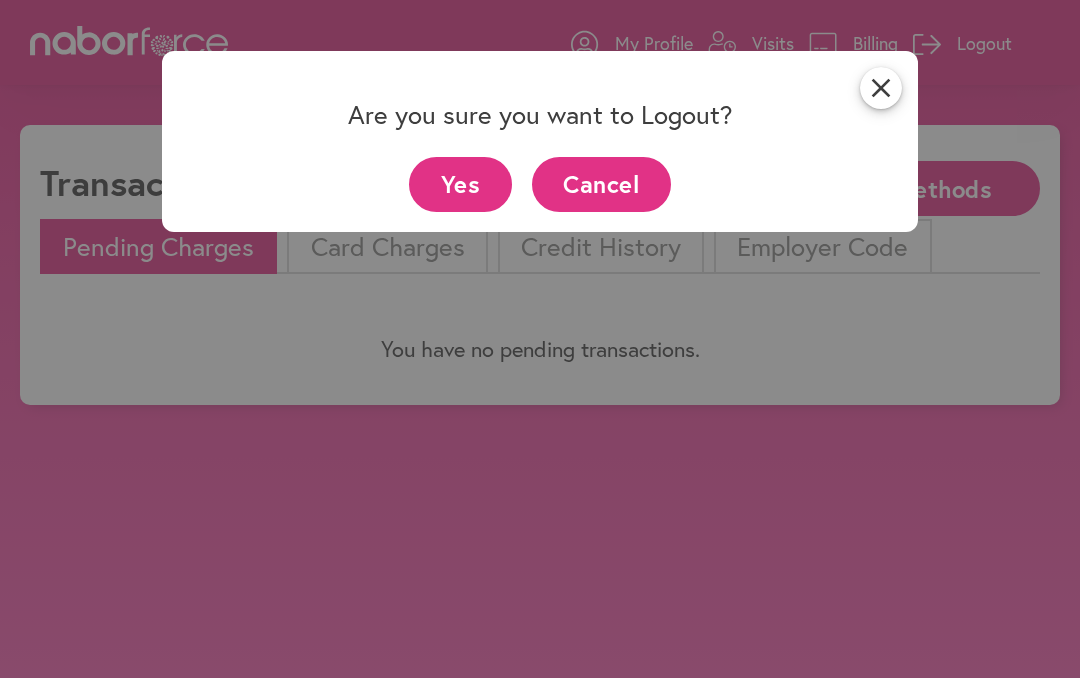 click on "Yes" at bounding box center [460, 184] 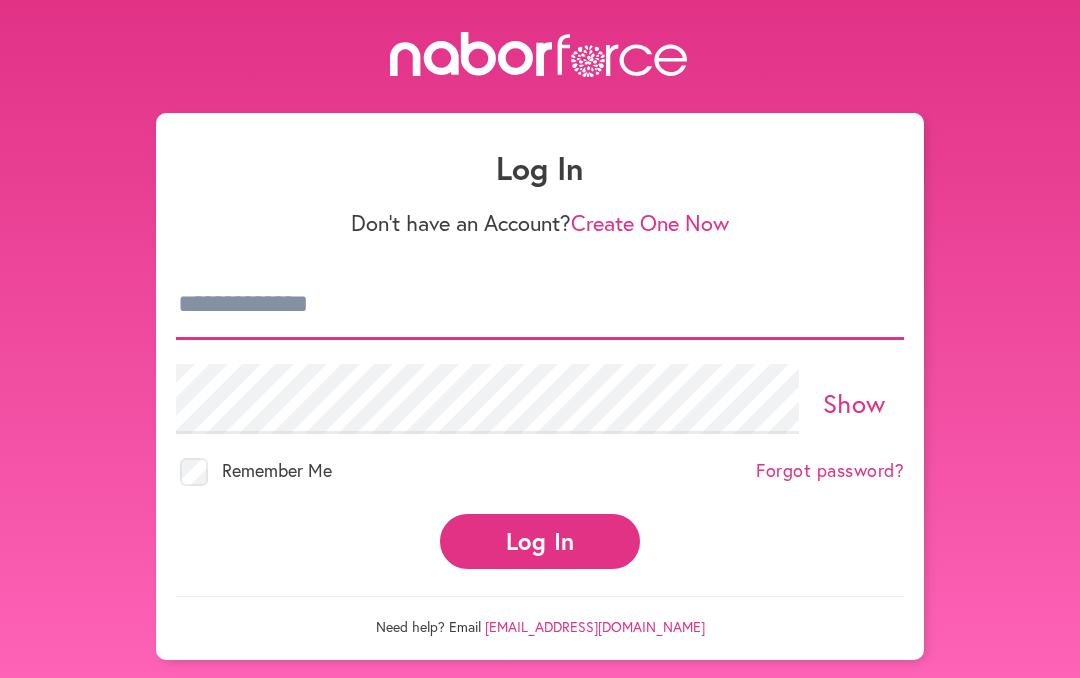 click at bounding box center [540, 305] 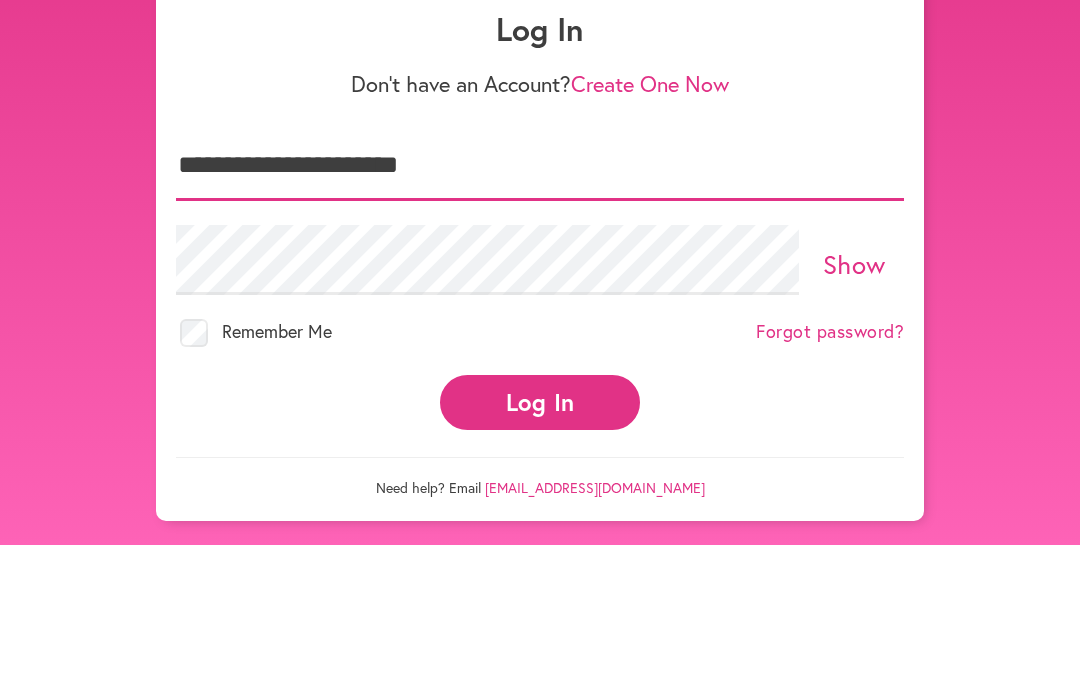 type on "**********" 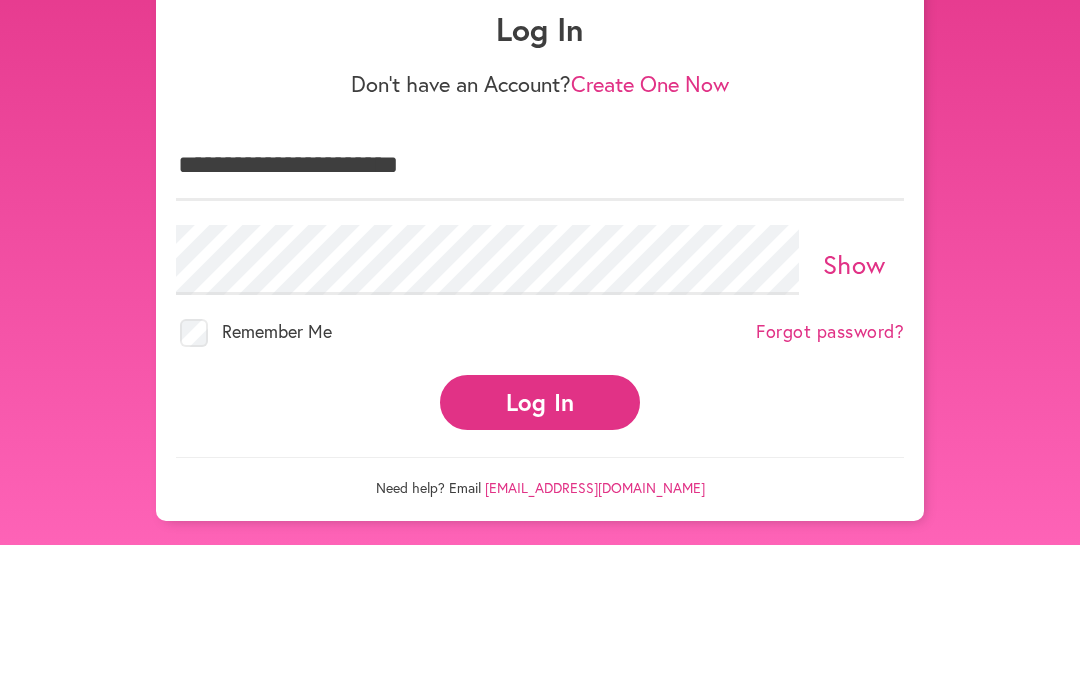 click on "Show" at bounding box center [854, 403] 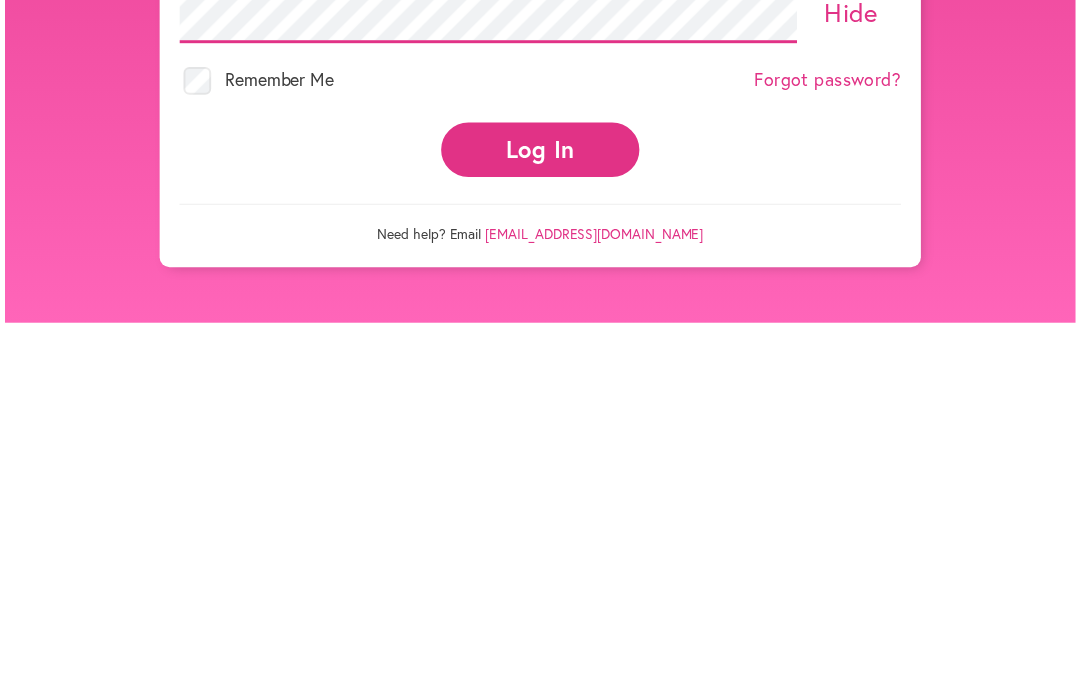 scroll, scrollTop: 52, scrollLeft: 0, axis: vertical 